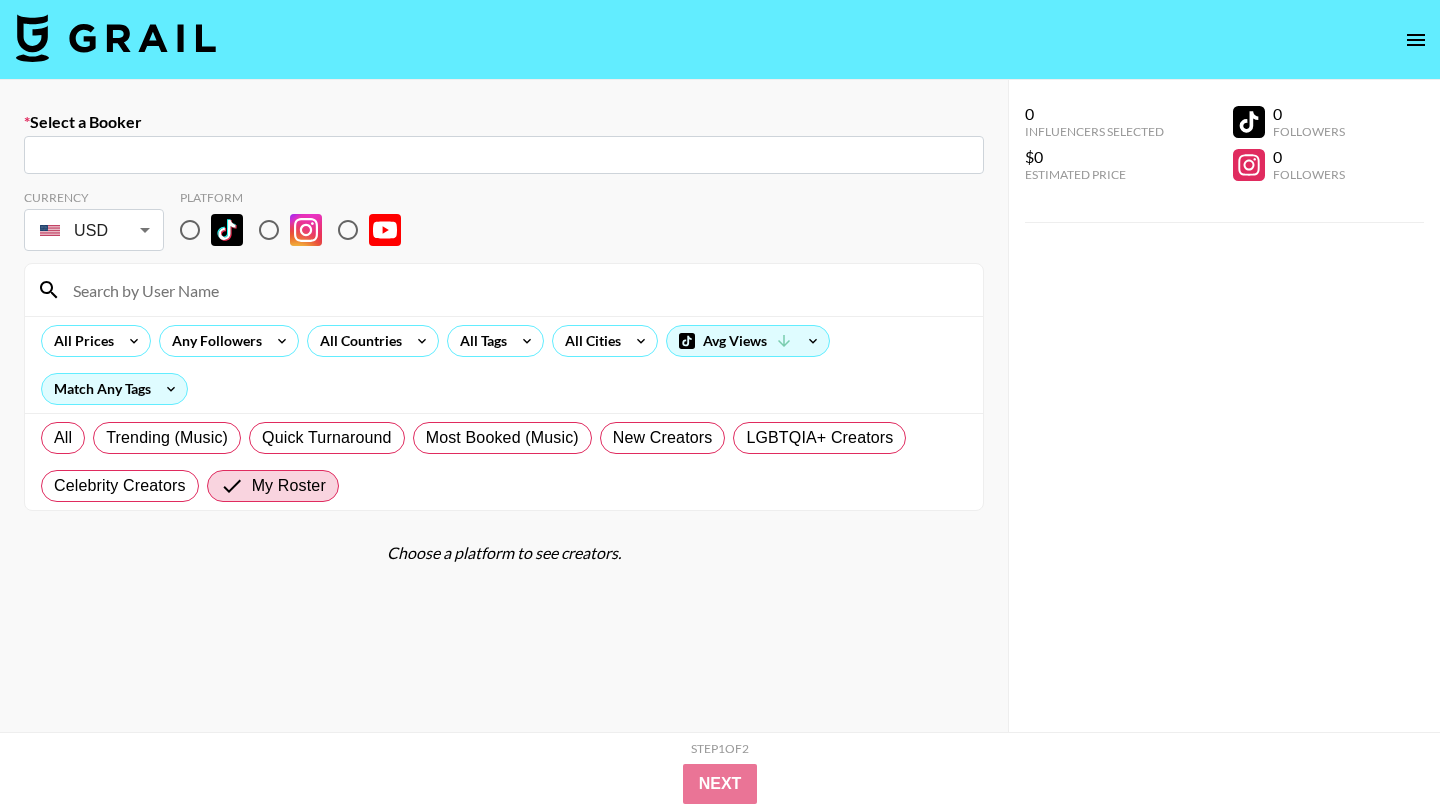 scroll, scrollTop: 0, scrollLeft: 0, axis: both 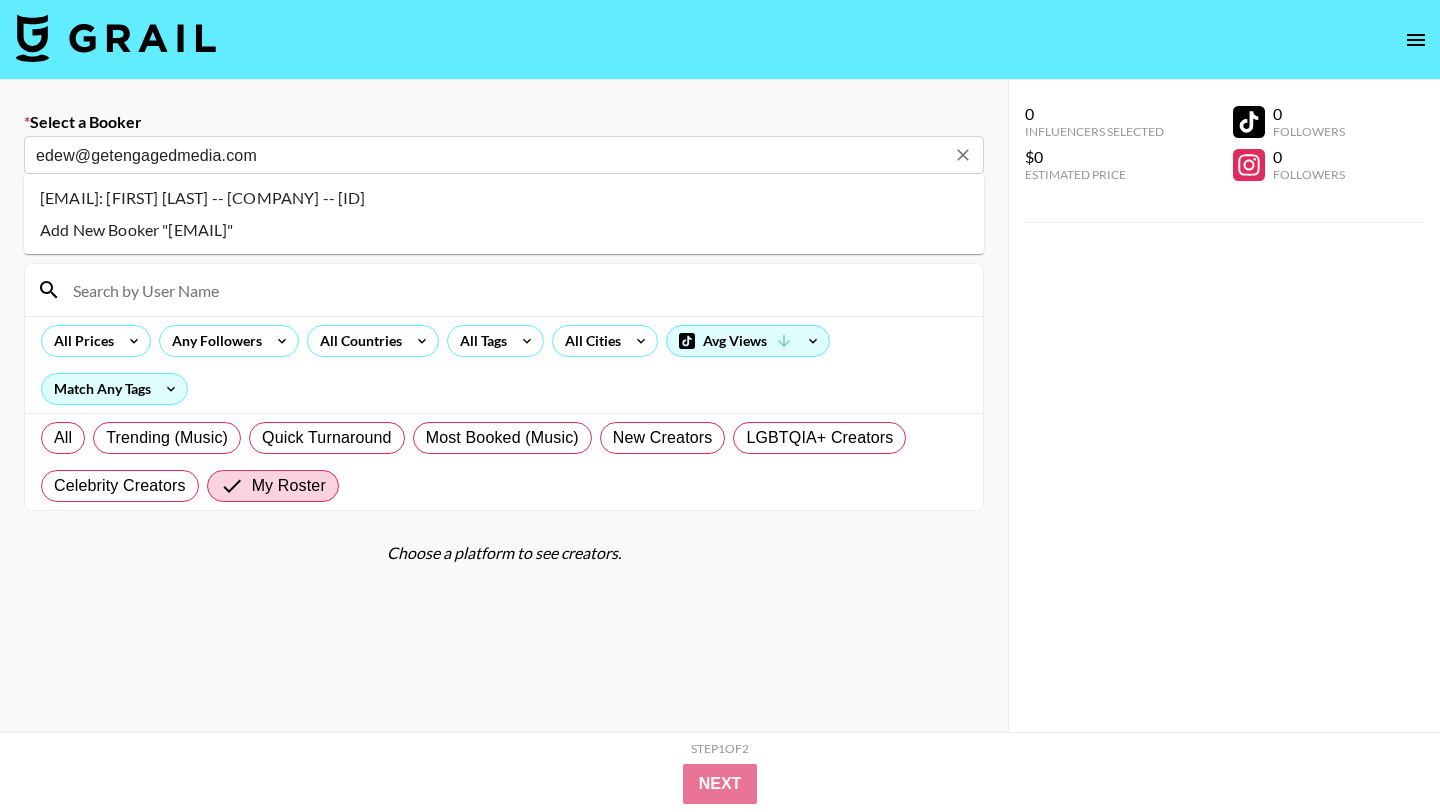 click on "[EMAIL]: [FIRST] [LAST] -- [COMPANY] -- [ID]" at bounding box center [504, 198] 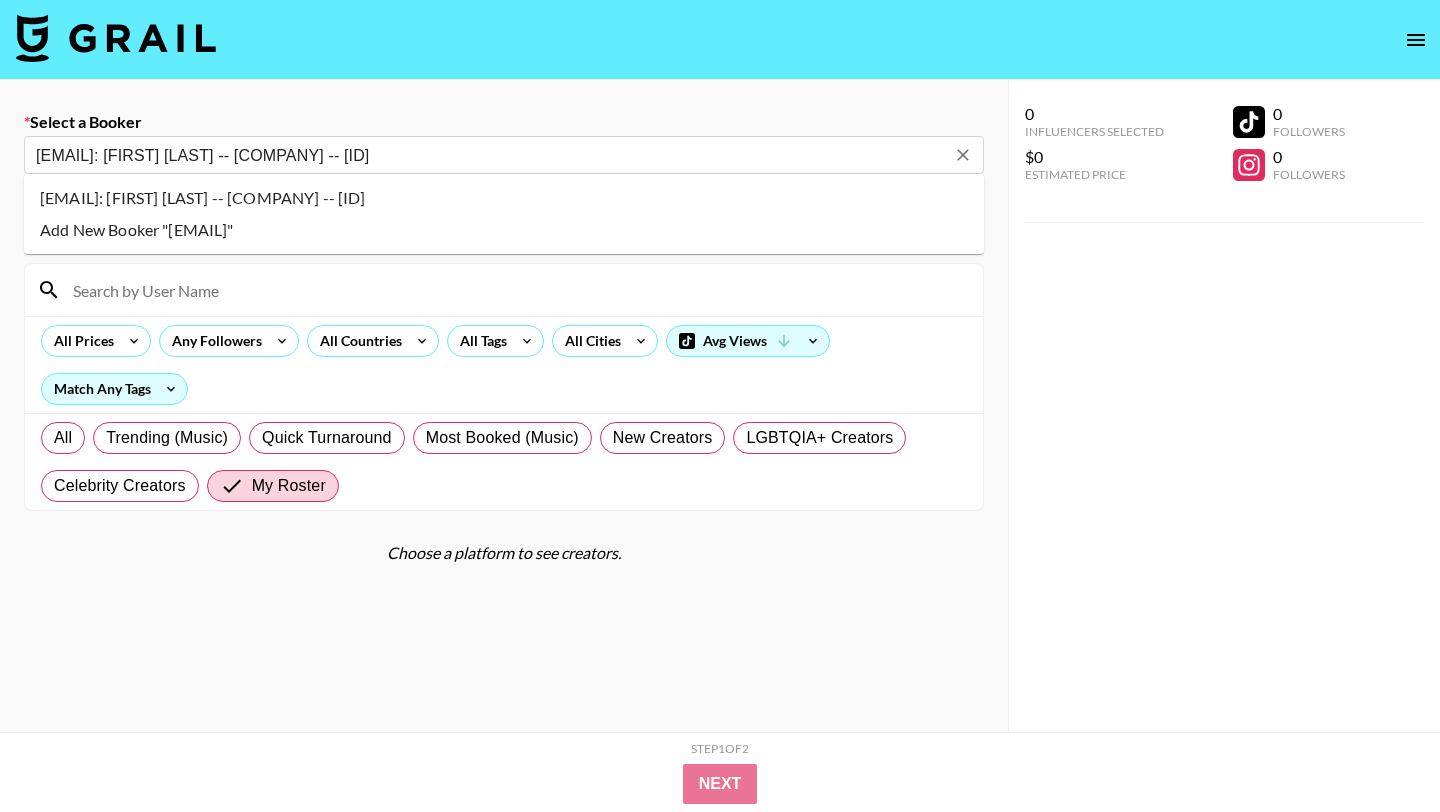 select on "Song" 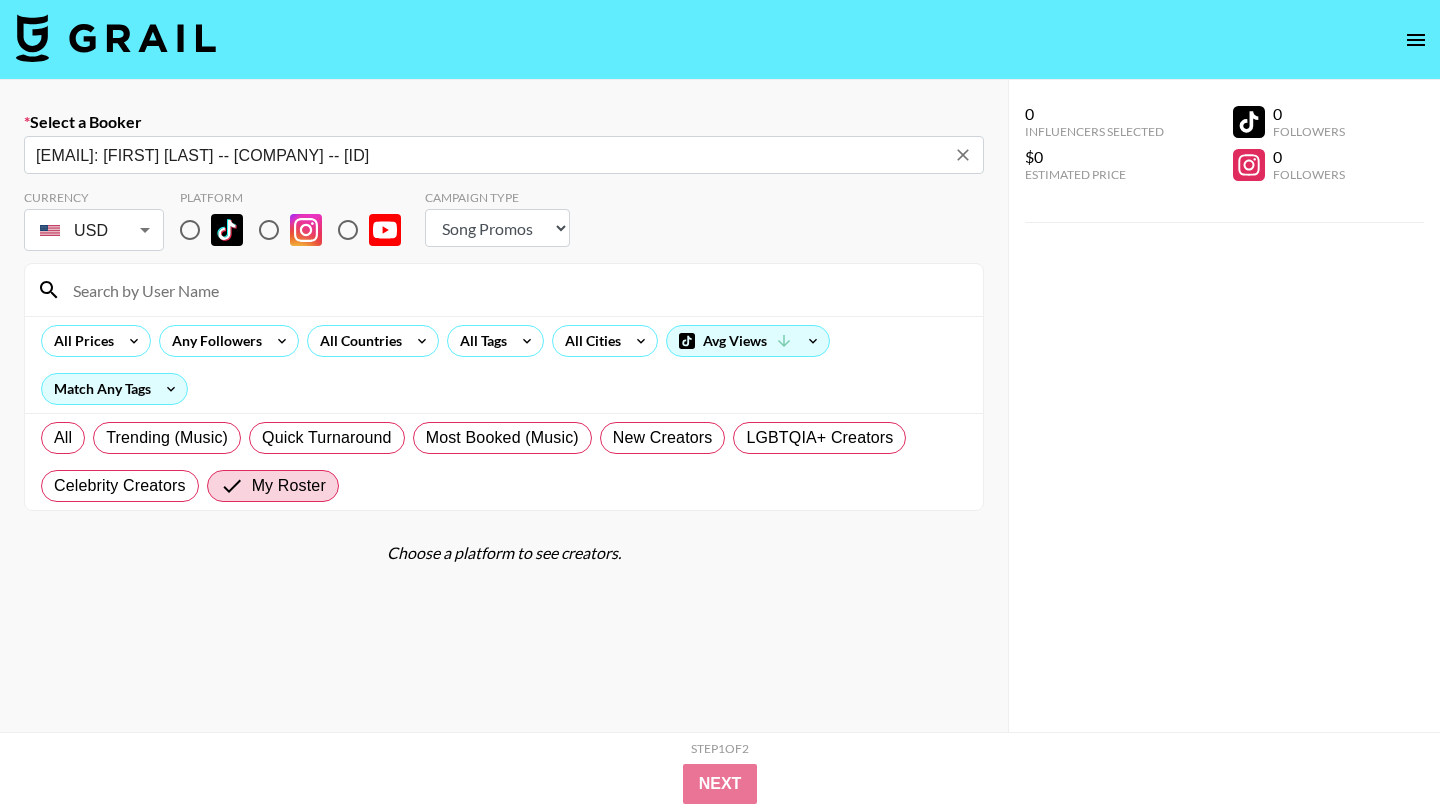 type on "[EMAIL]: [FIRST] [LAST] -- [COMPANY] -- [ID]" 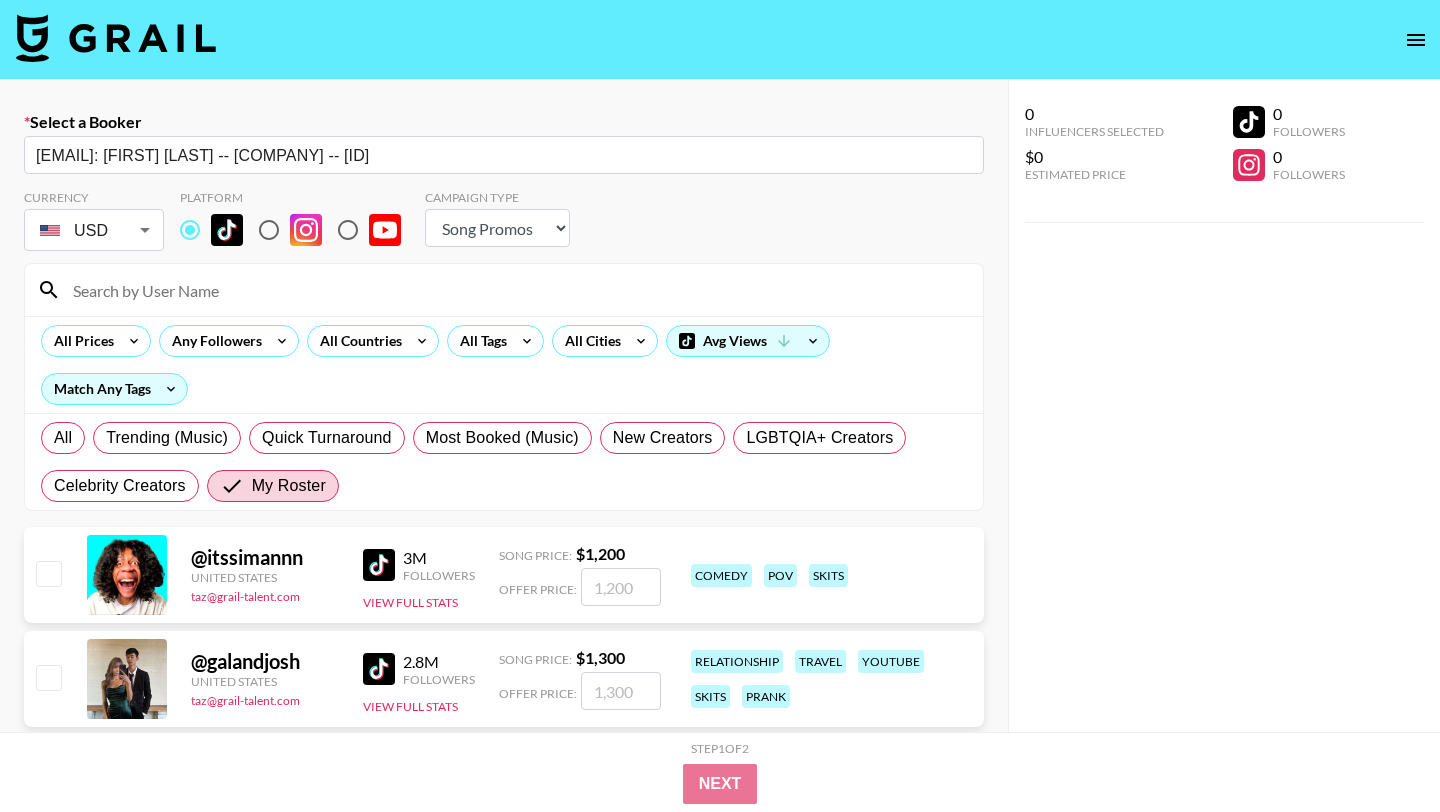click at bounding box center (516, 290) 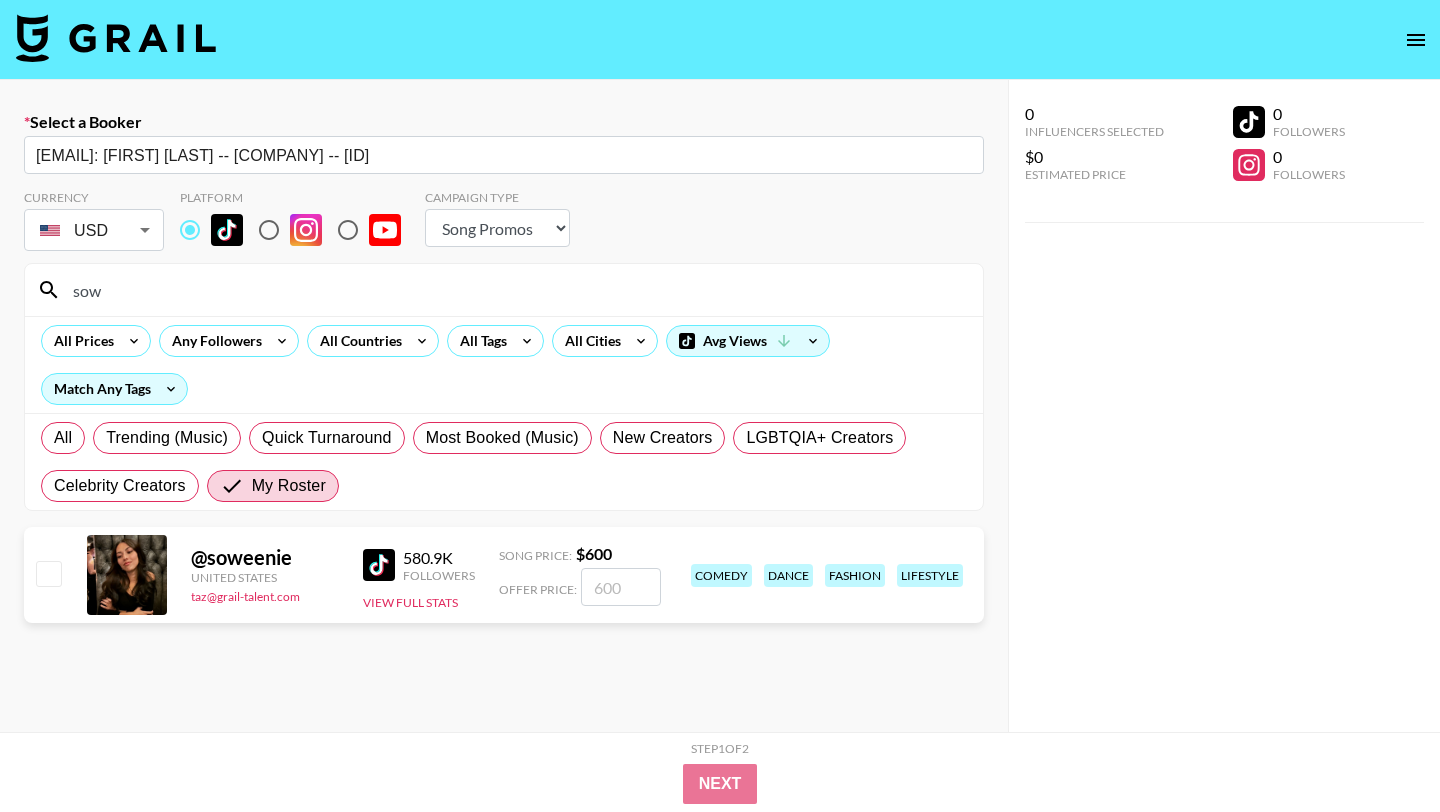type on "sow" 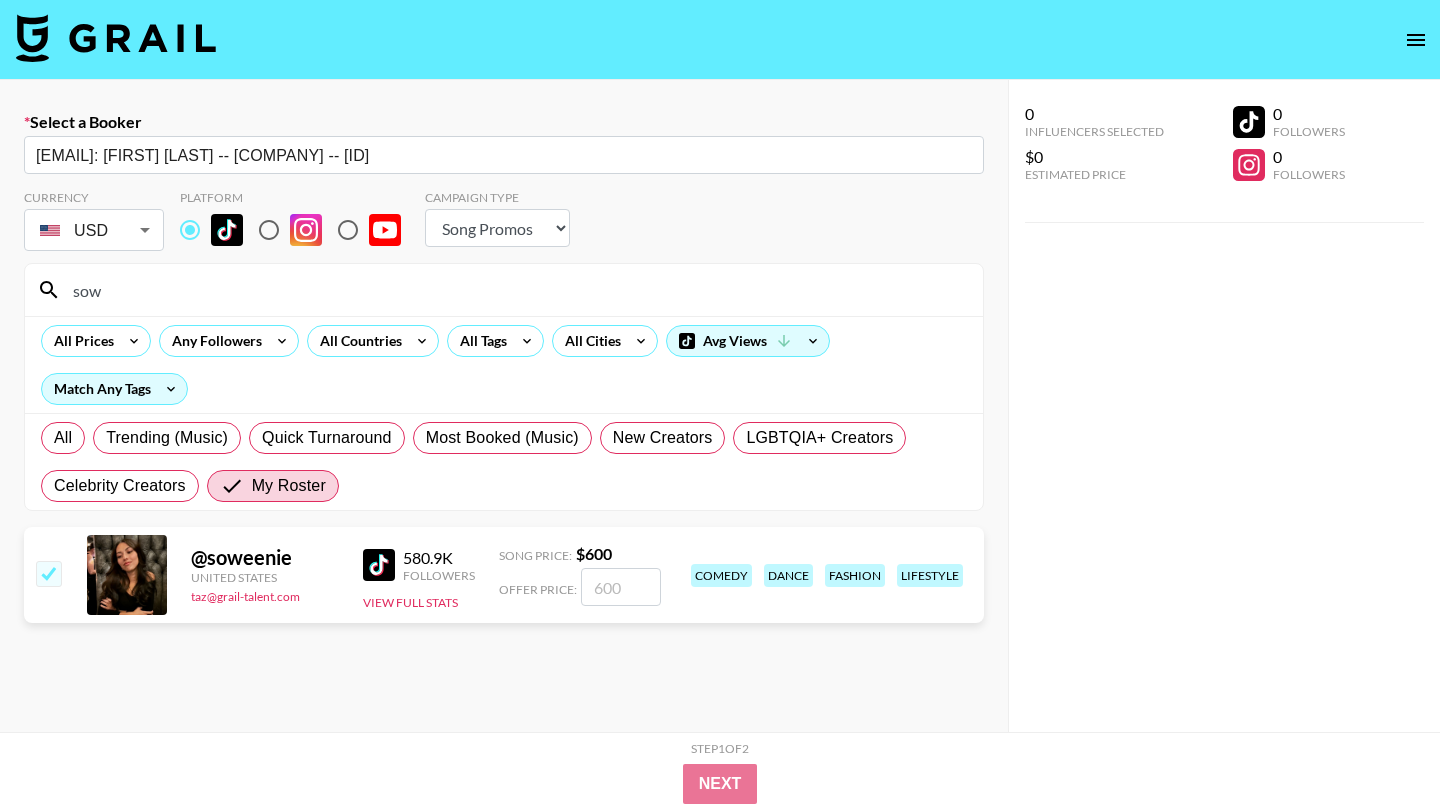 checkbox on "true" 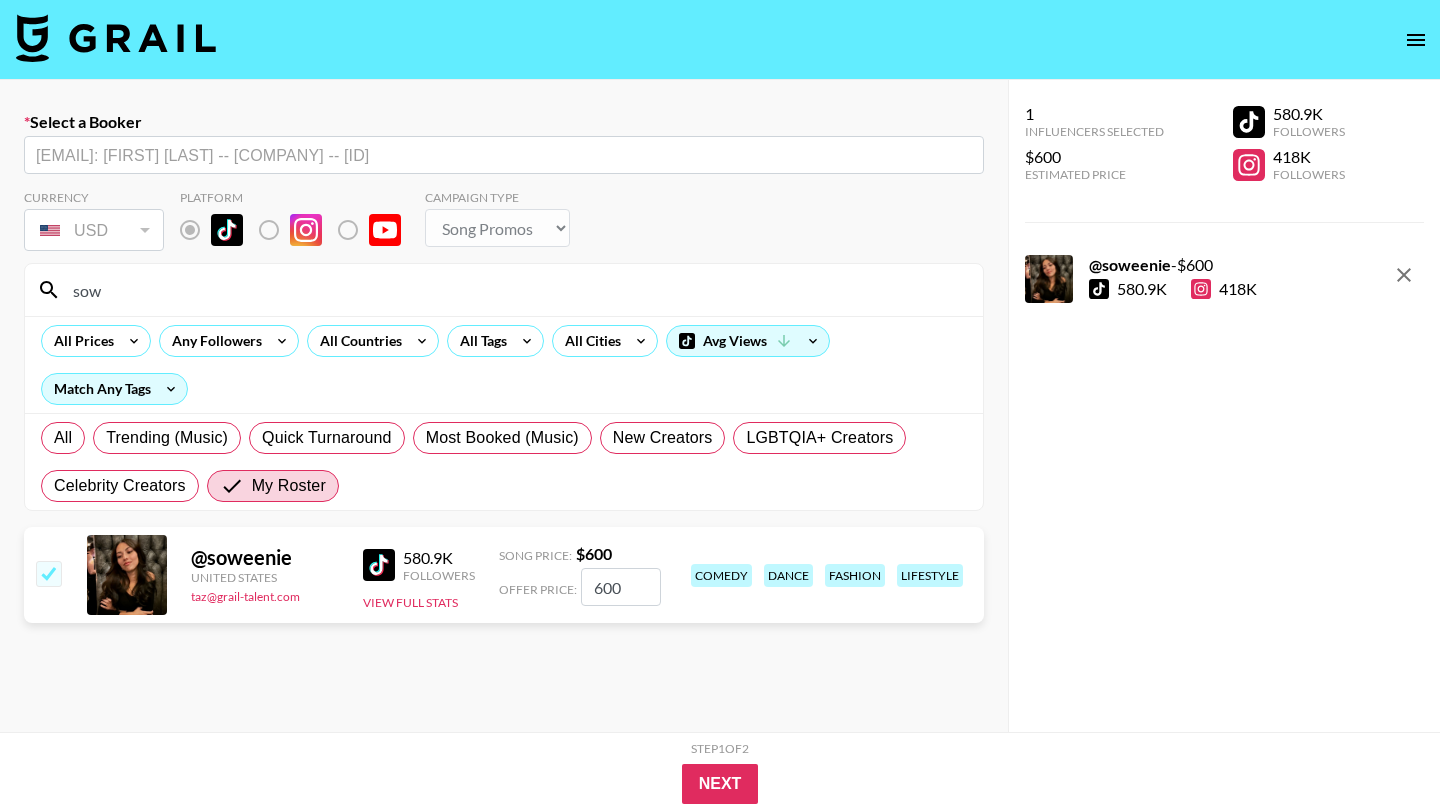 click on "Step  1  of  2 View  Summary Next" at bounding box center (720, 772) 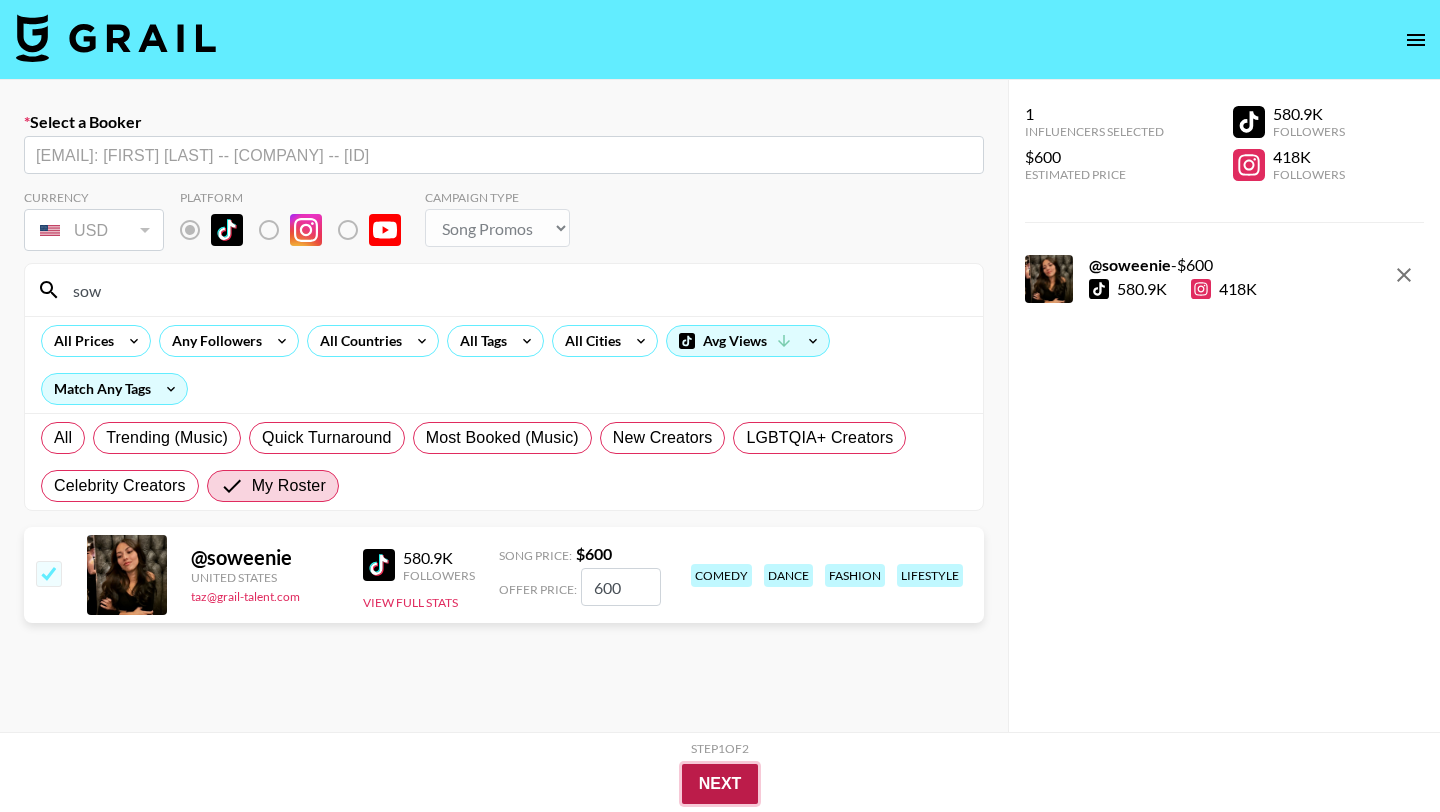 click on "Next" at bounding box center [720, 784] 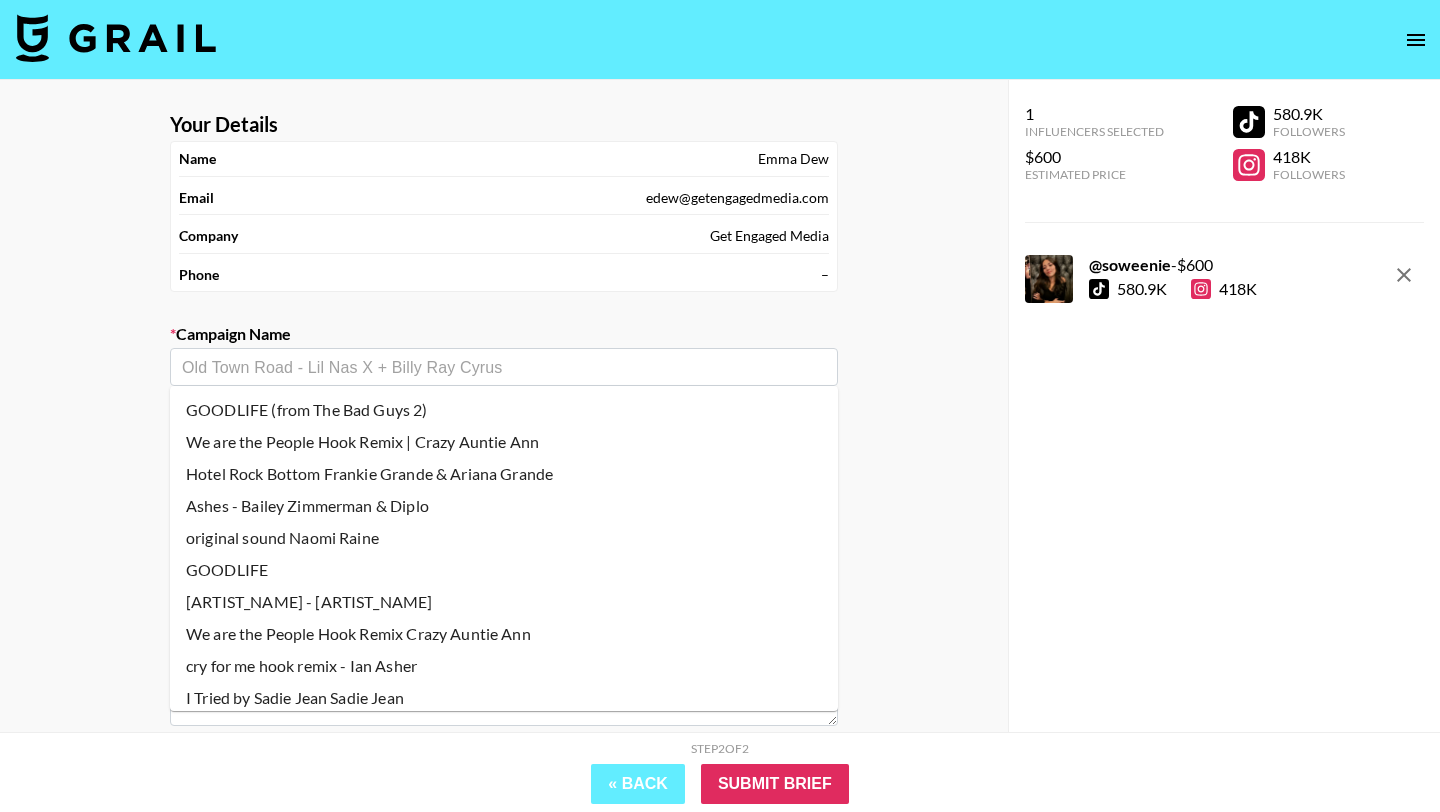 click at bounding box center (504, 367) 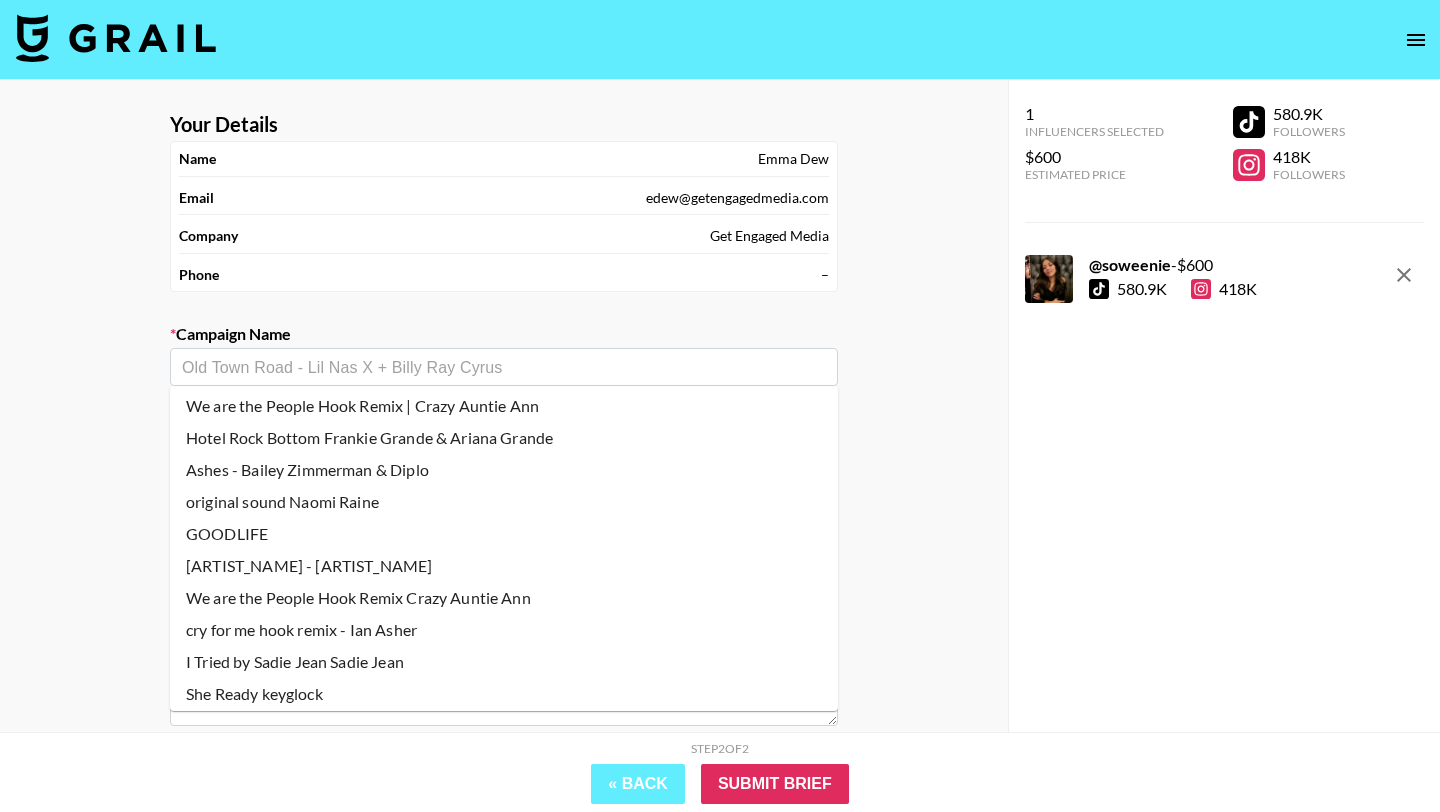 scroll, scrollTop: 43, scrollLeft: 0, axis: vertical 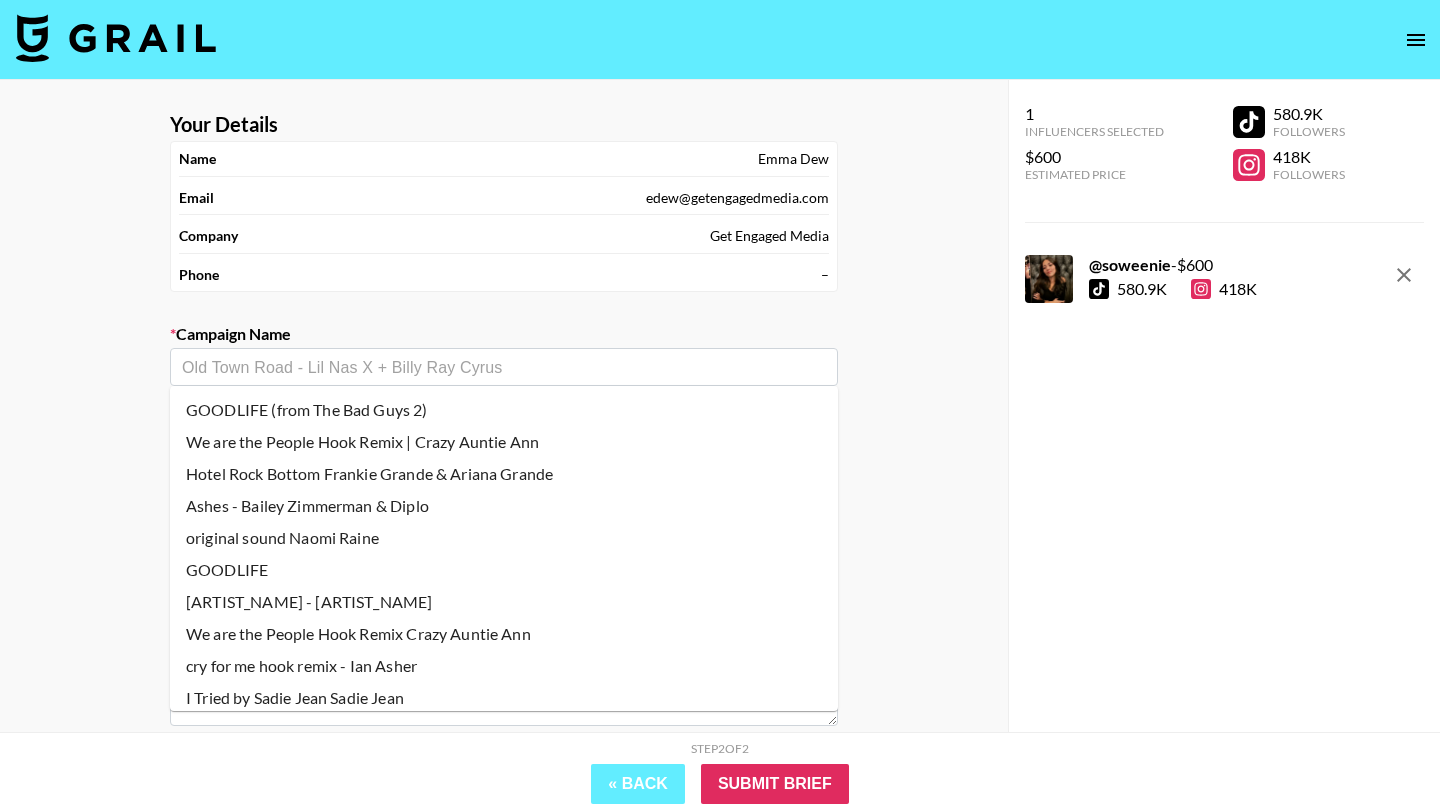click at bounding box center (504, 367) 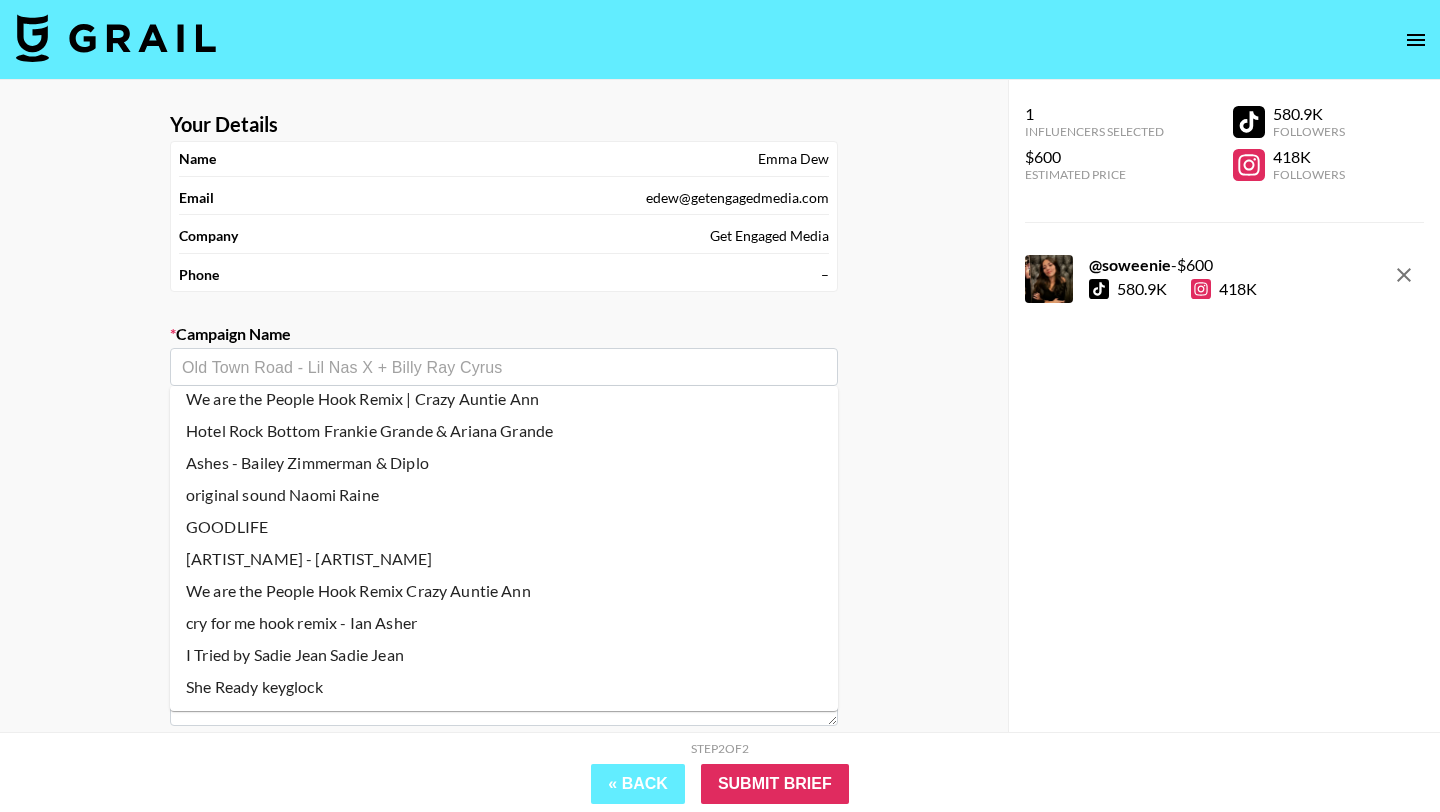 click on "cry for me hook remix - Ian Asher" at bounding box center (504, 623) 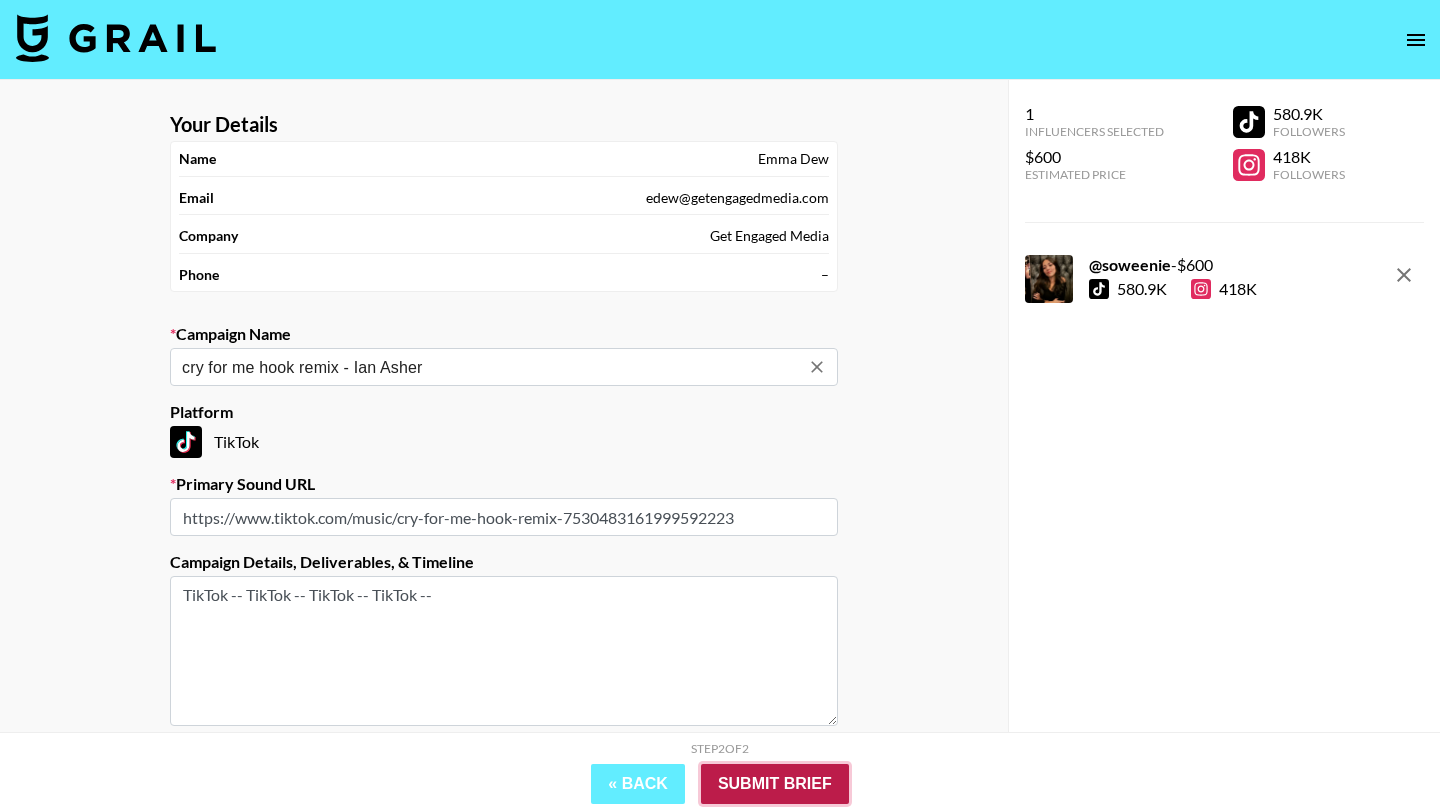 click on "Submit Brief" at bounding box center (775, 784) 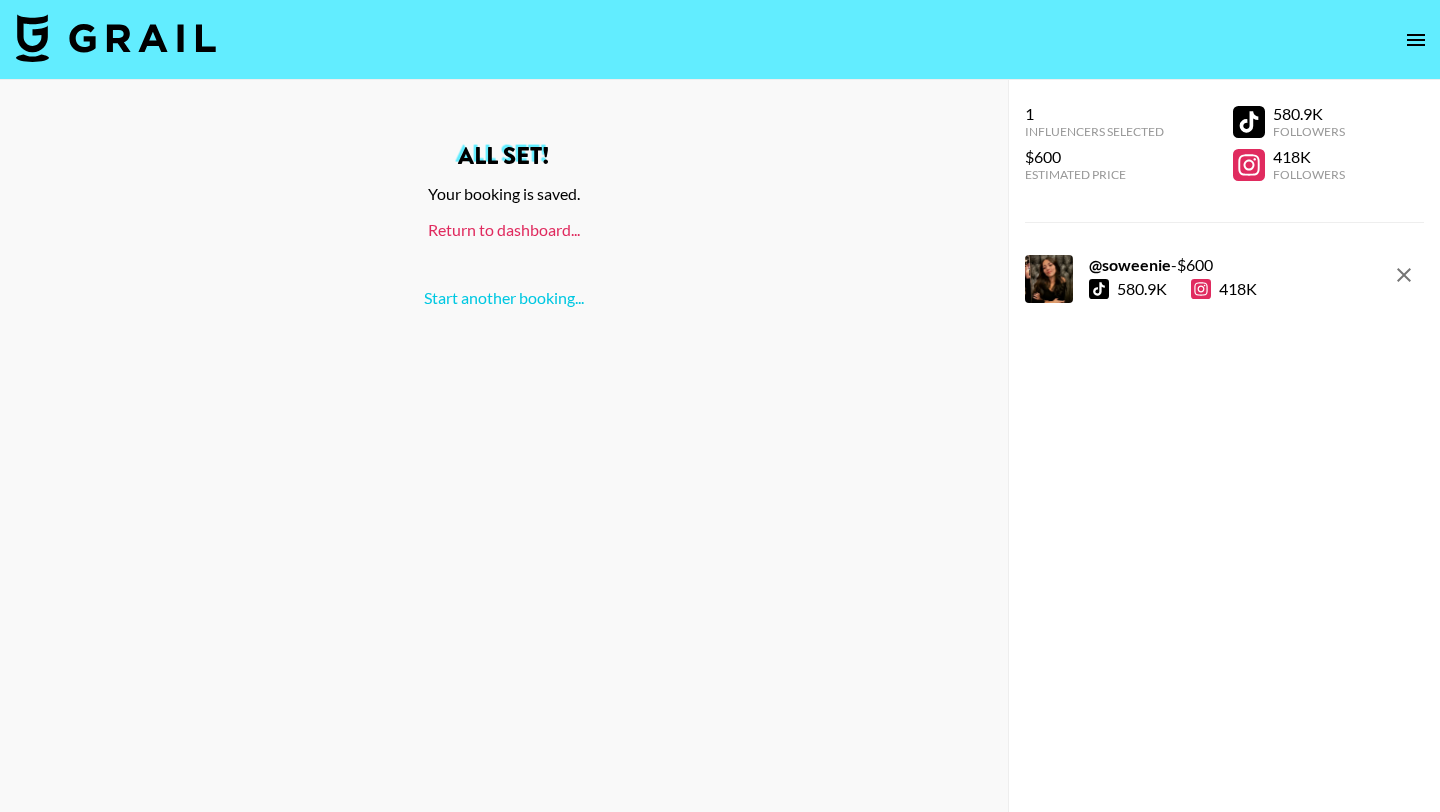 click on "Return to dashboard..." at bounding box center [504, 229] 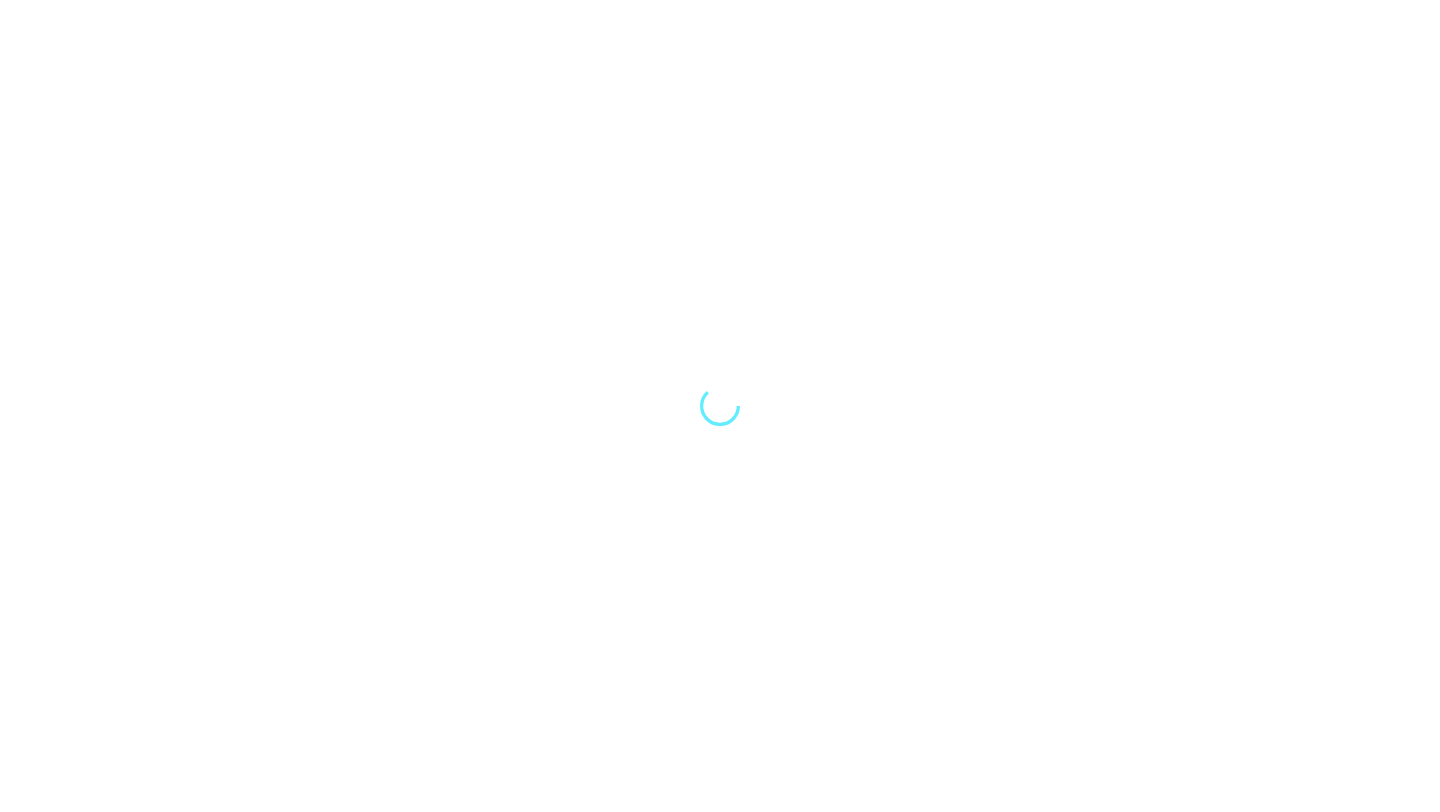 scroll, scrollTop: 0, scrollLeft: 0, axis: both 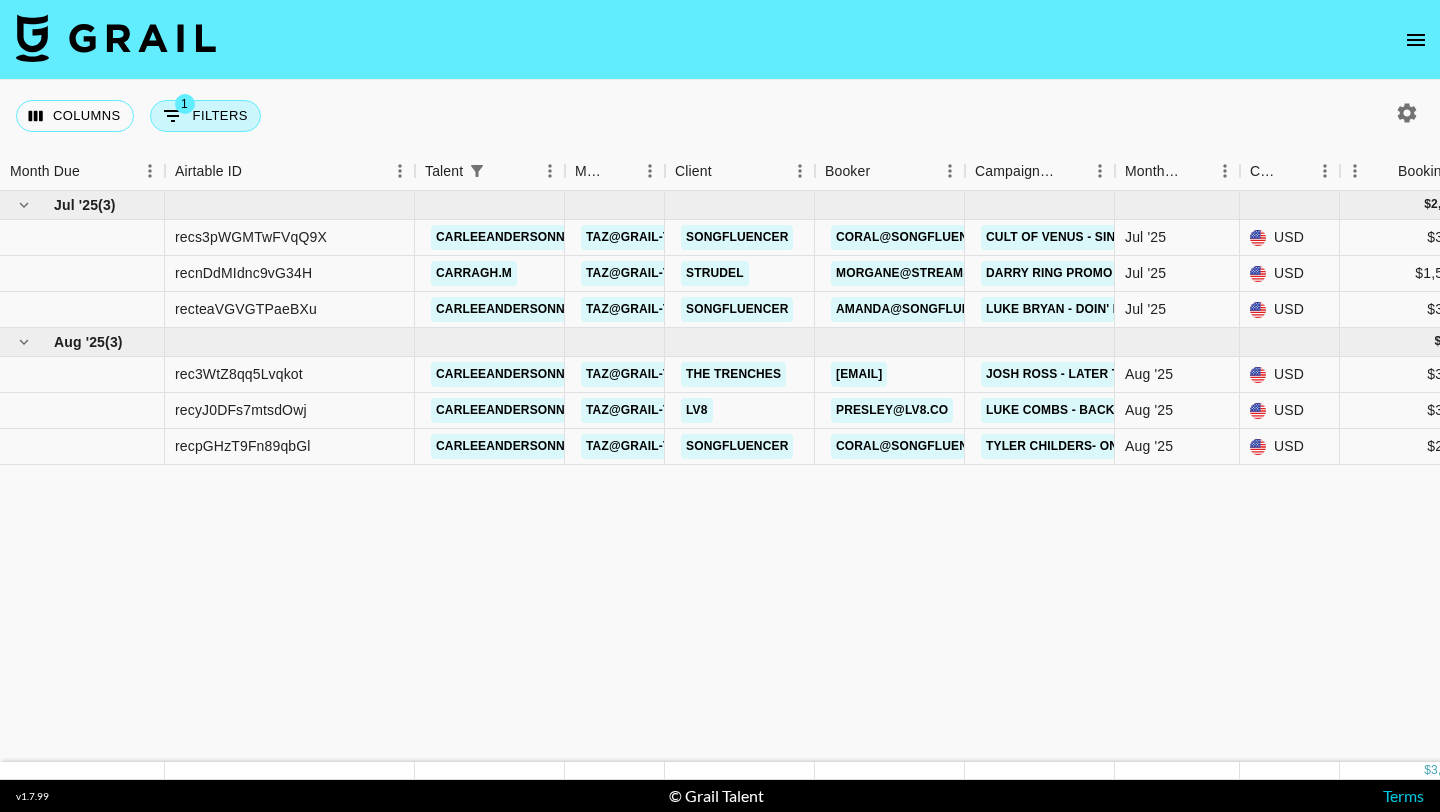 click on "1 Filters" at bounding box center (205, 116) 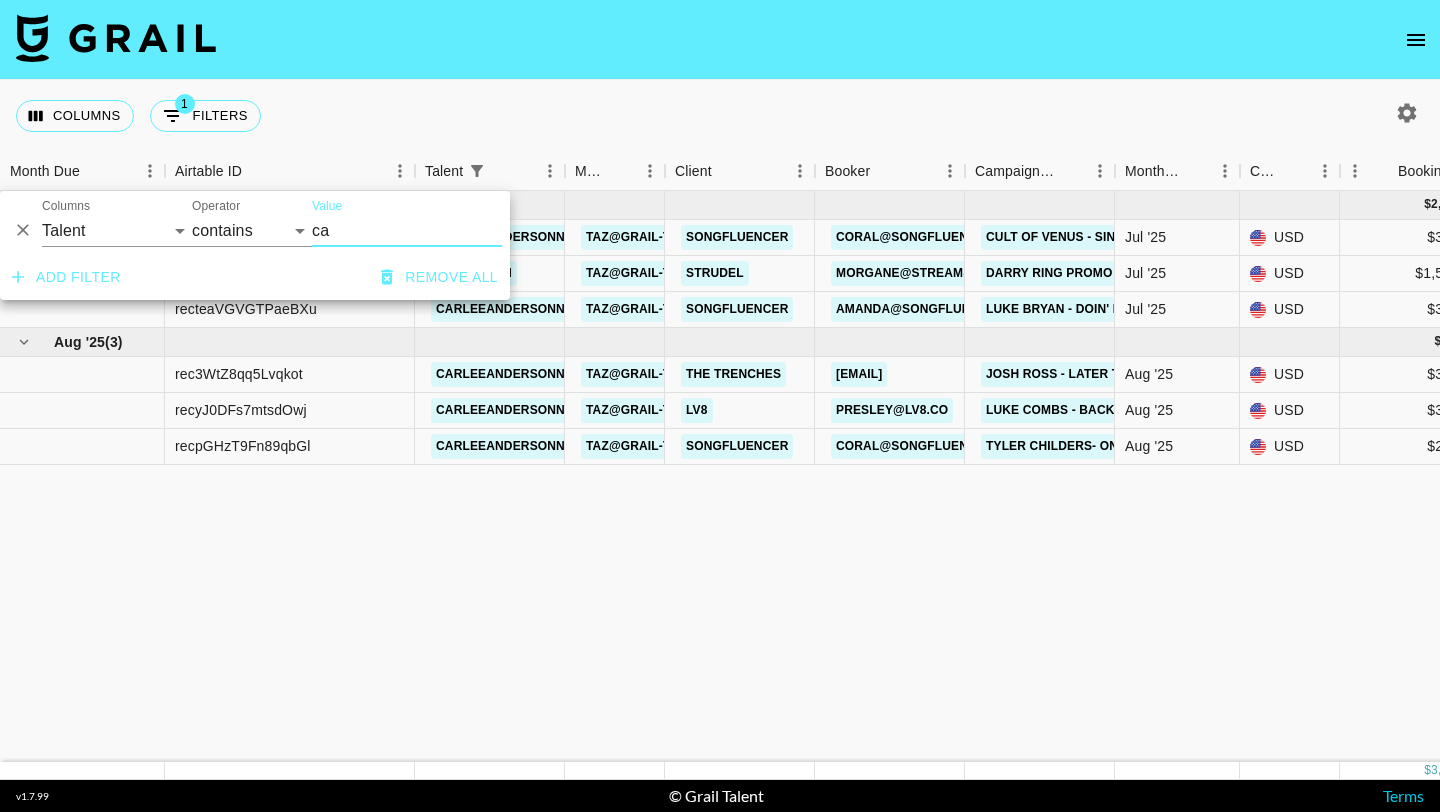 type on "c" 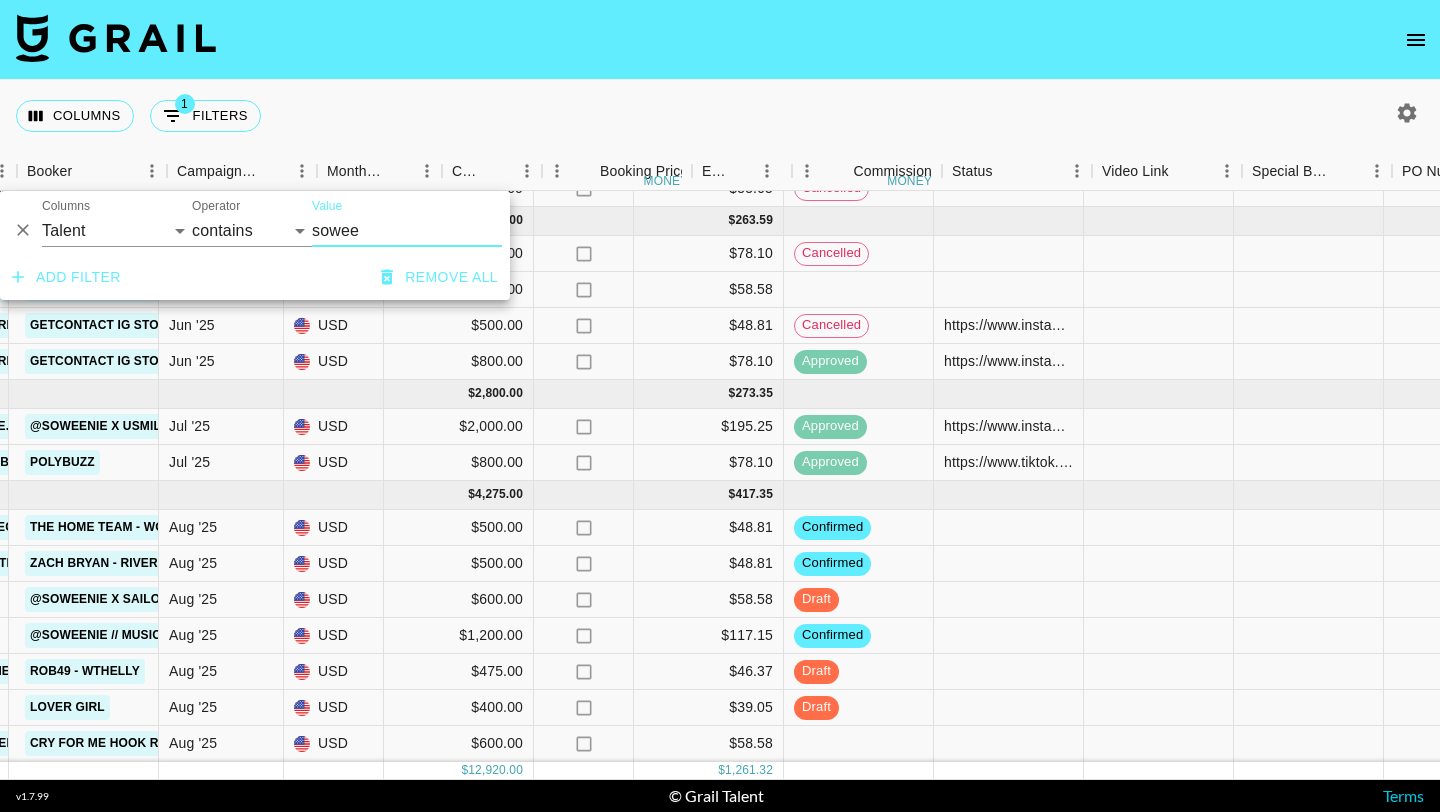 scroll, scrollTop: 229, scrollLeft: 1269, axis: both 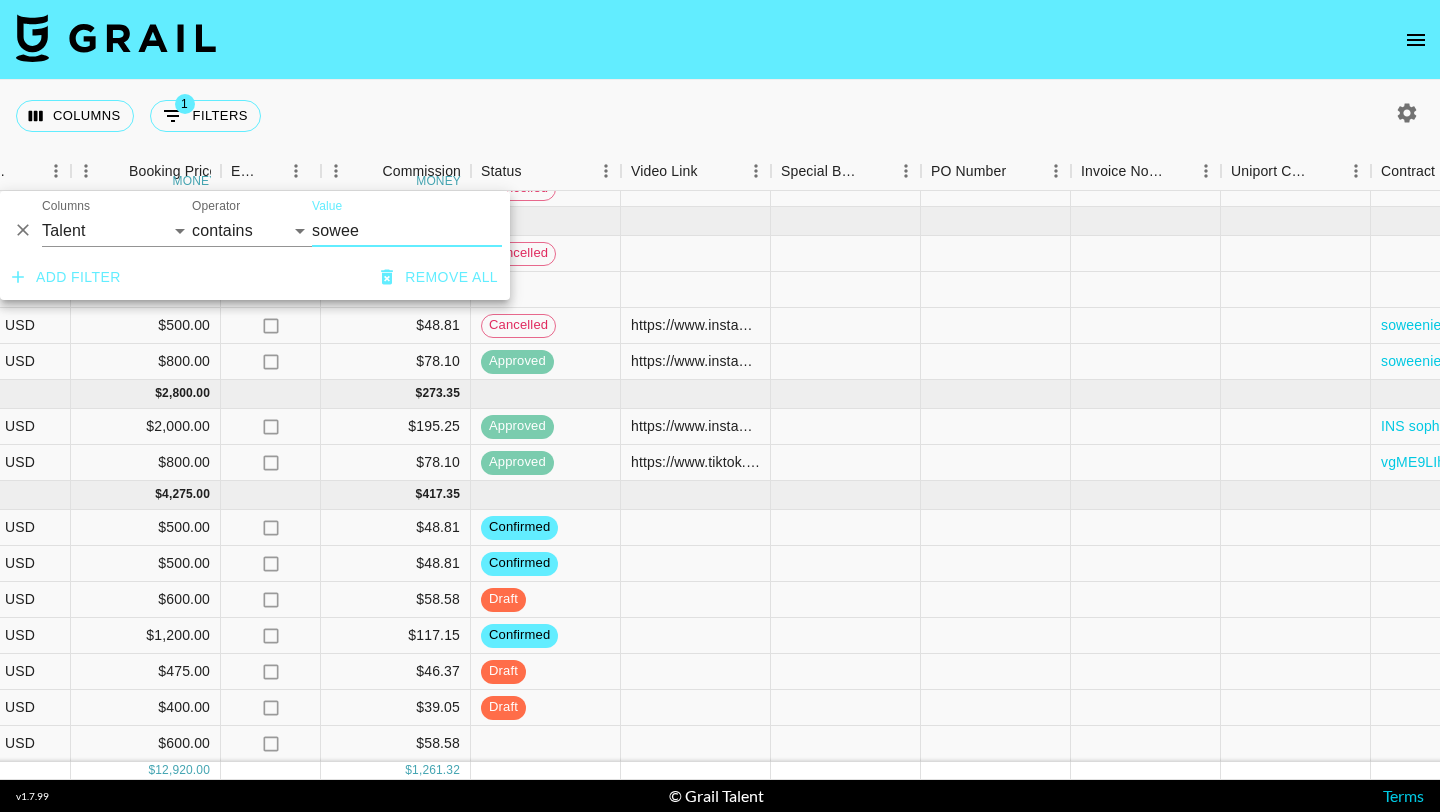 type on "sowee" 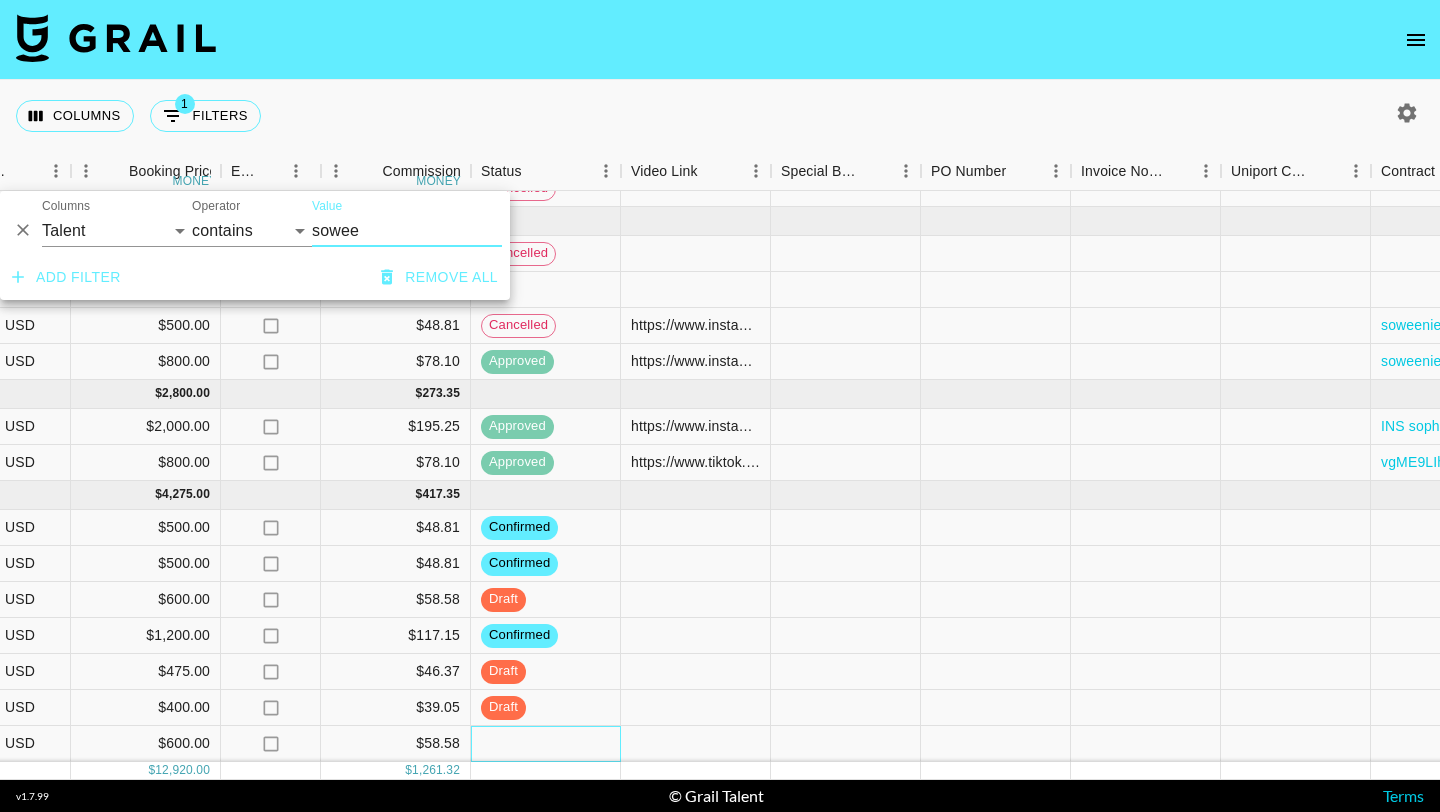 click at bounding box center (546, 744) 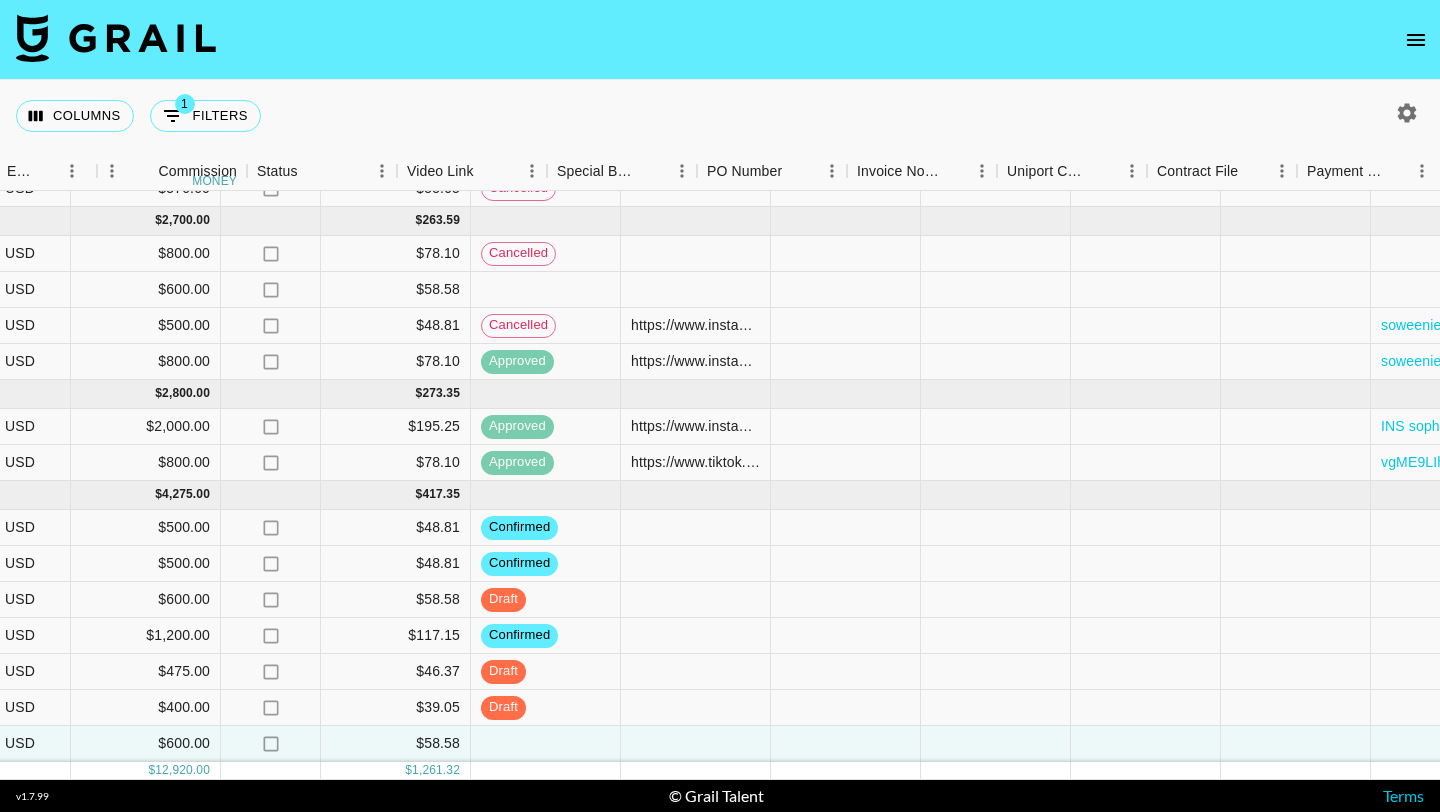 scroll, scrollTop: 229, scrollLeft: 1880, axis: both 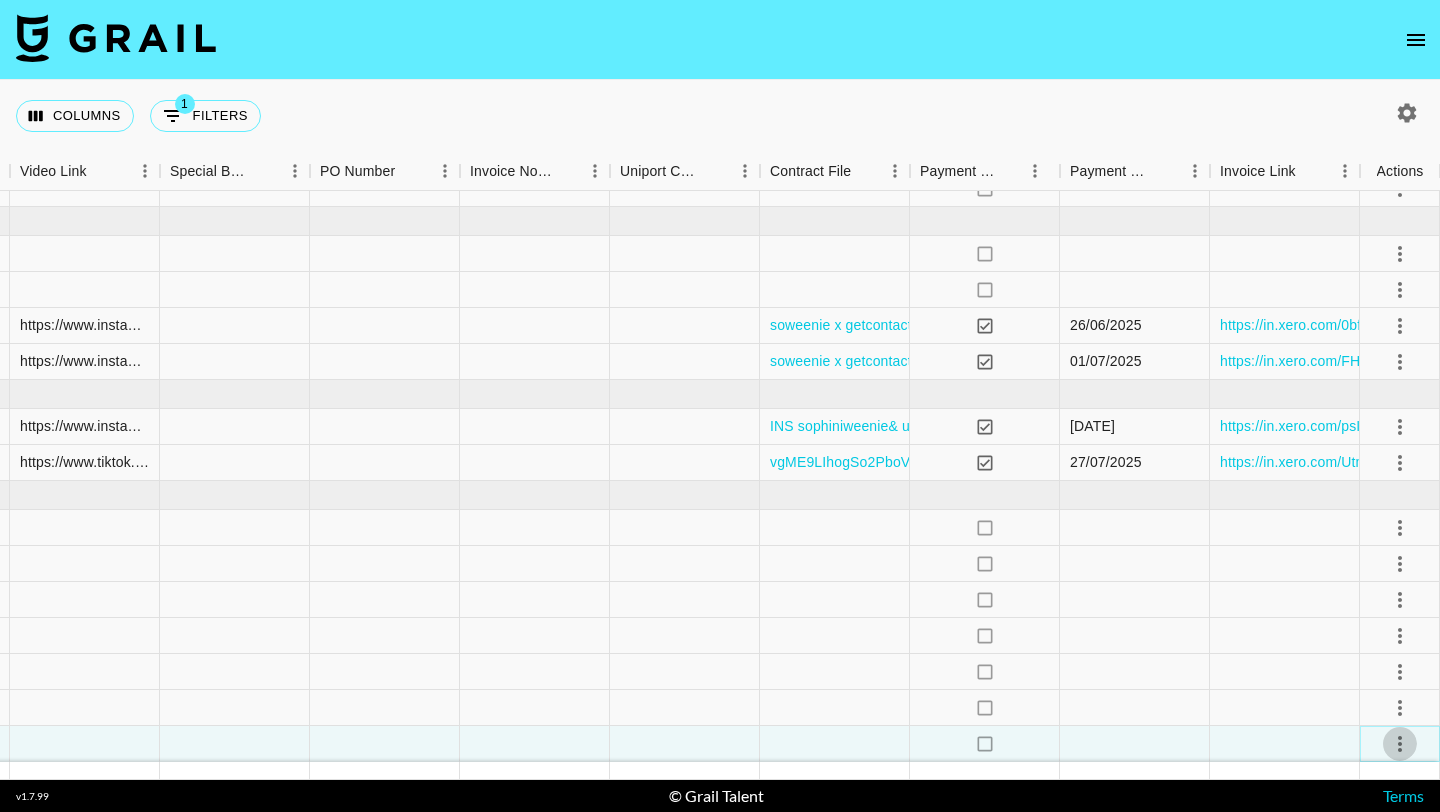 click at bounding box center [1400, 744] 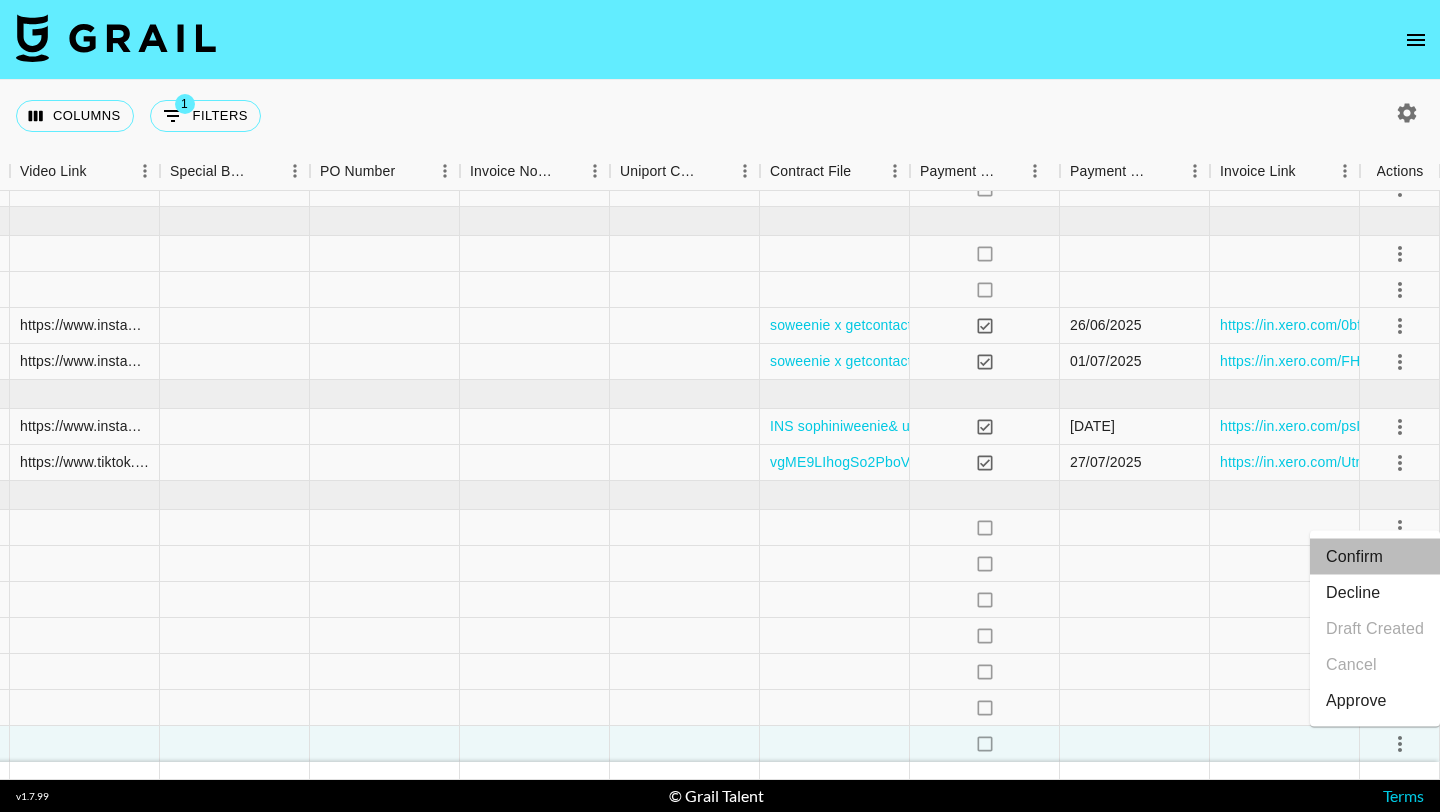 click on "Confirm" at bounding box center (1375, 557) 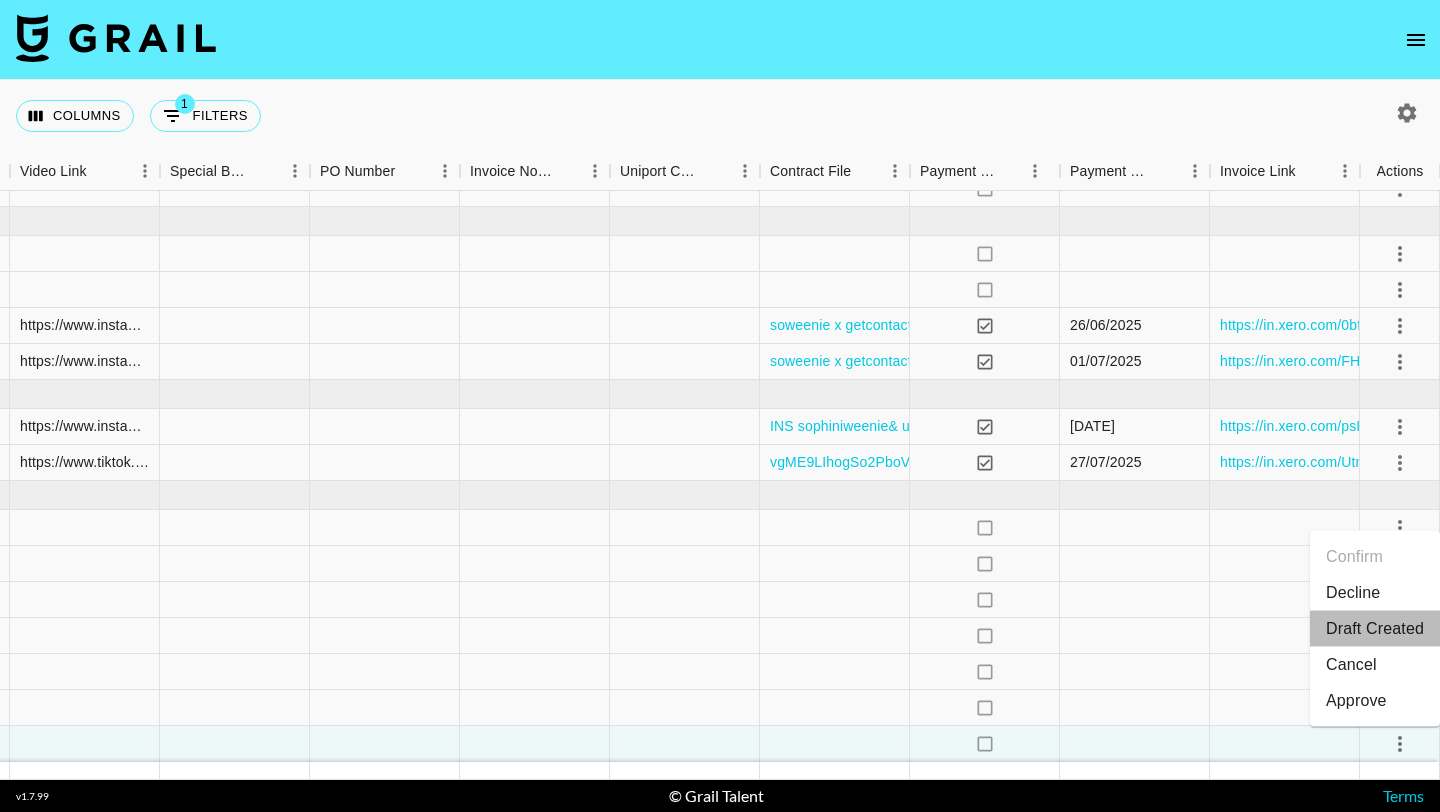 click on "Draft Created" at bounding box center (1375, 629) 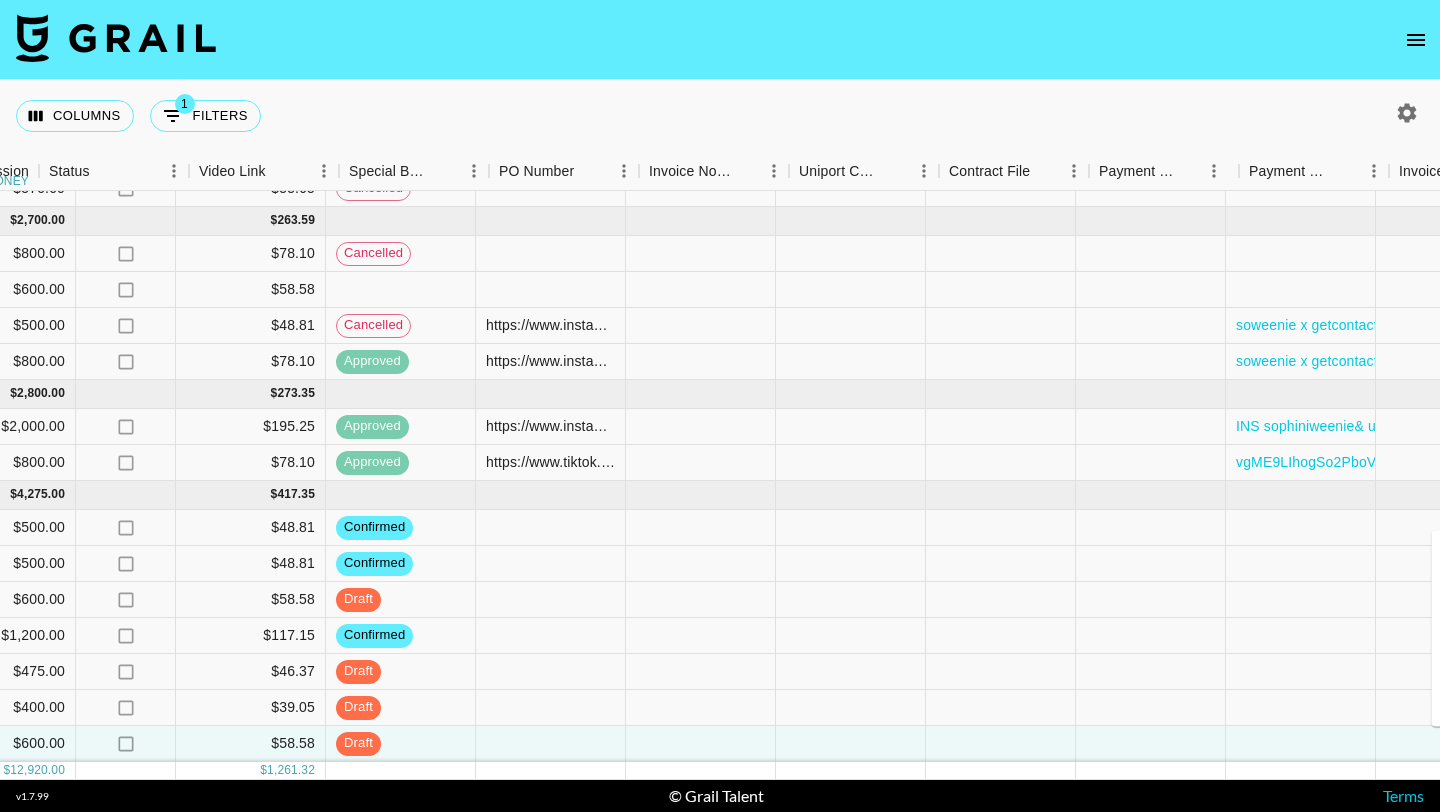 scroll, scrollTop: 229, scrollLeft: 1296, axis: both 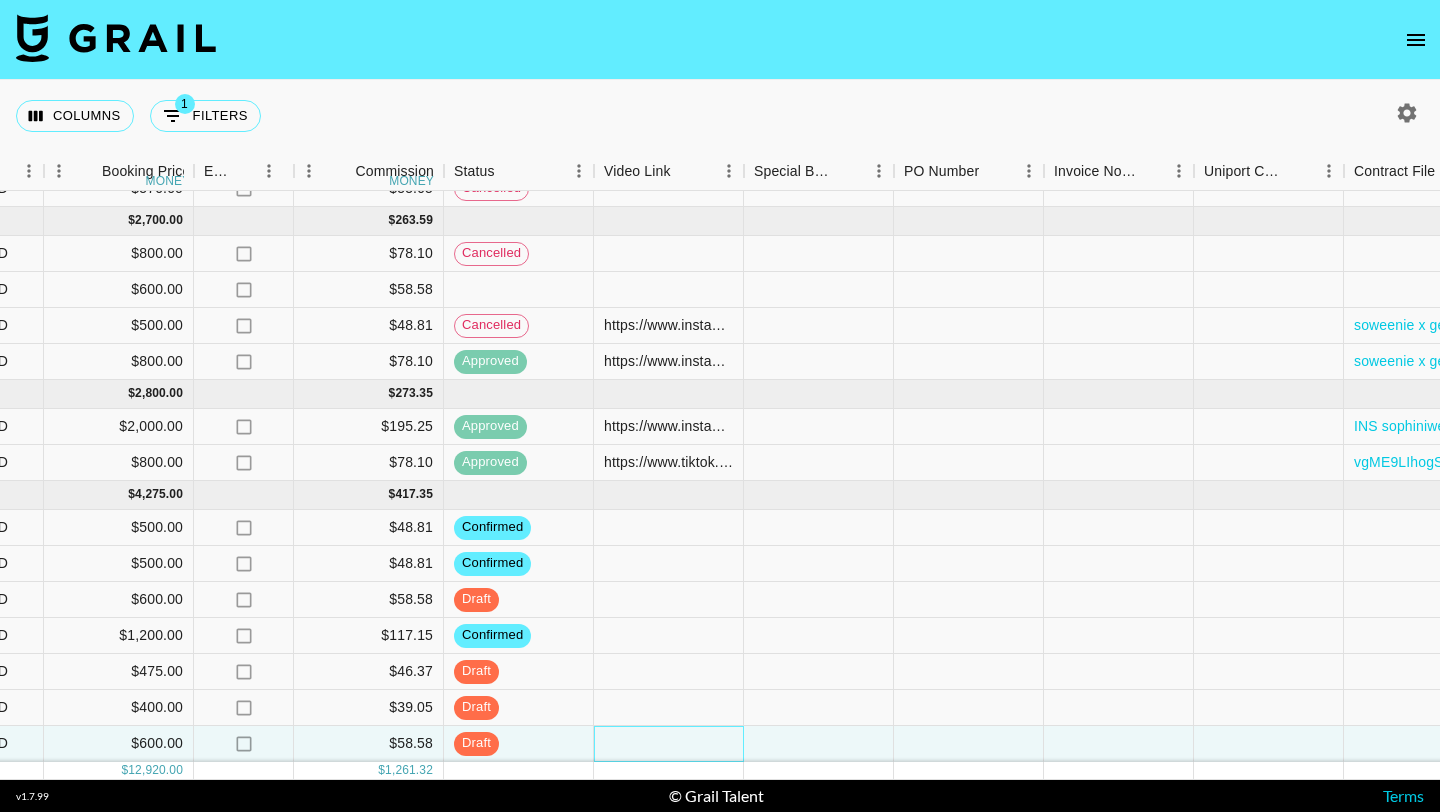 click at bounding box center (669, 744) 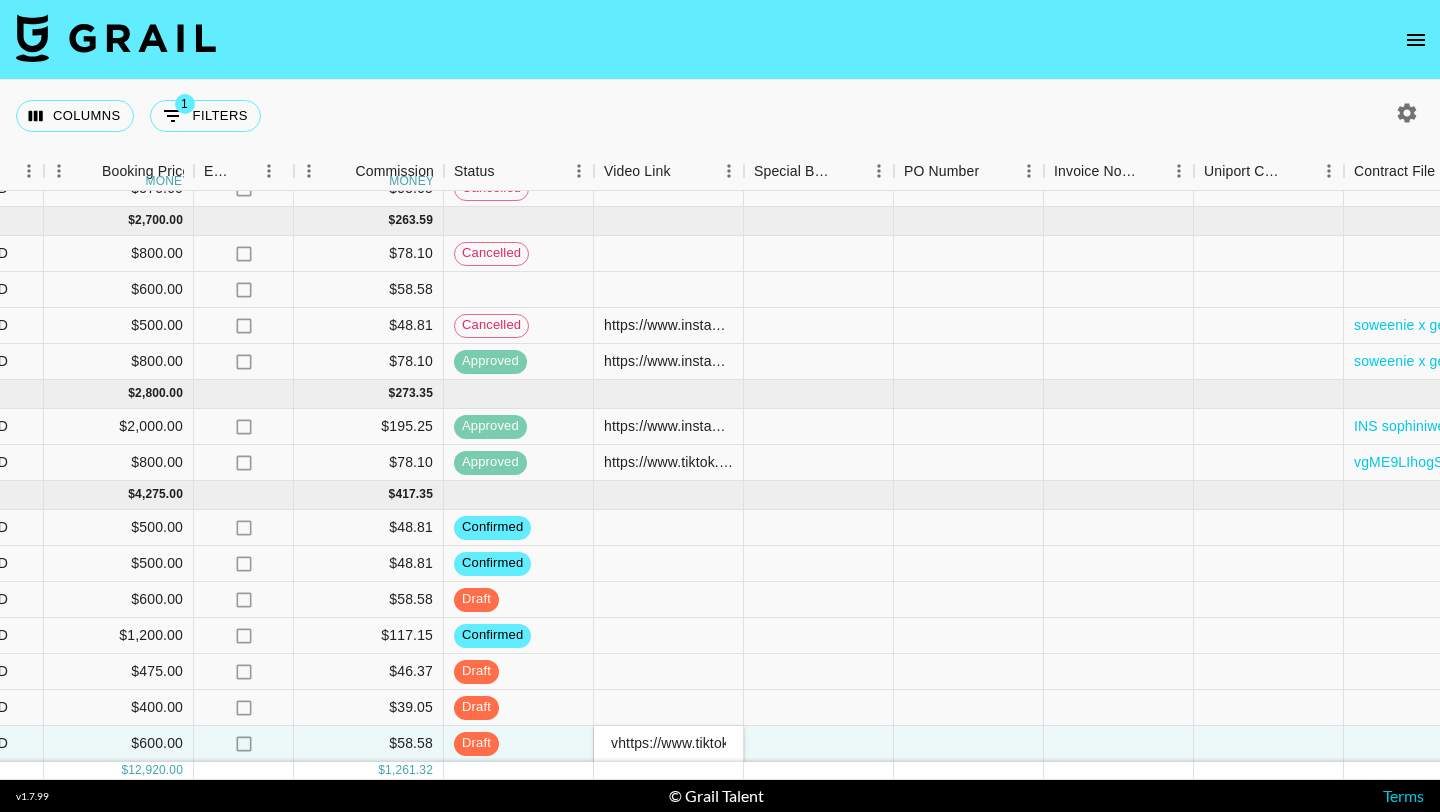 scroll, scrollTop: 0, scrollLeft: 305, axis: horizontal 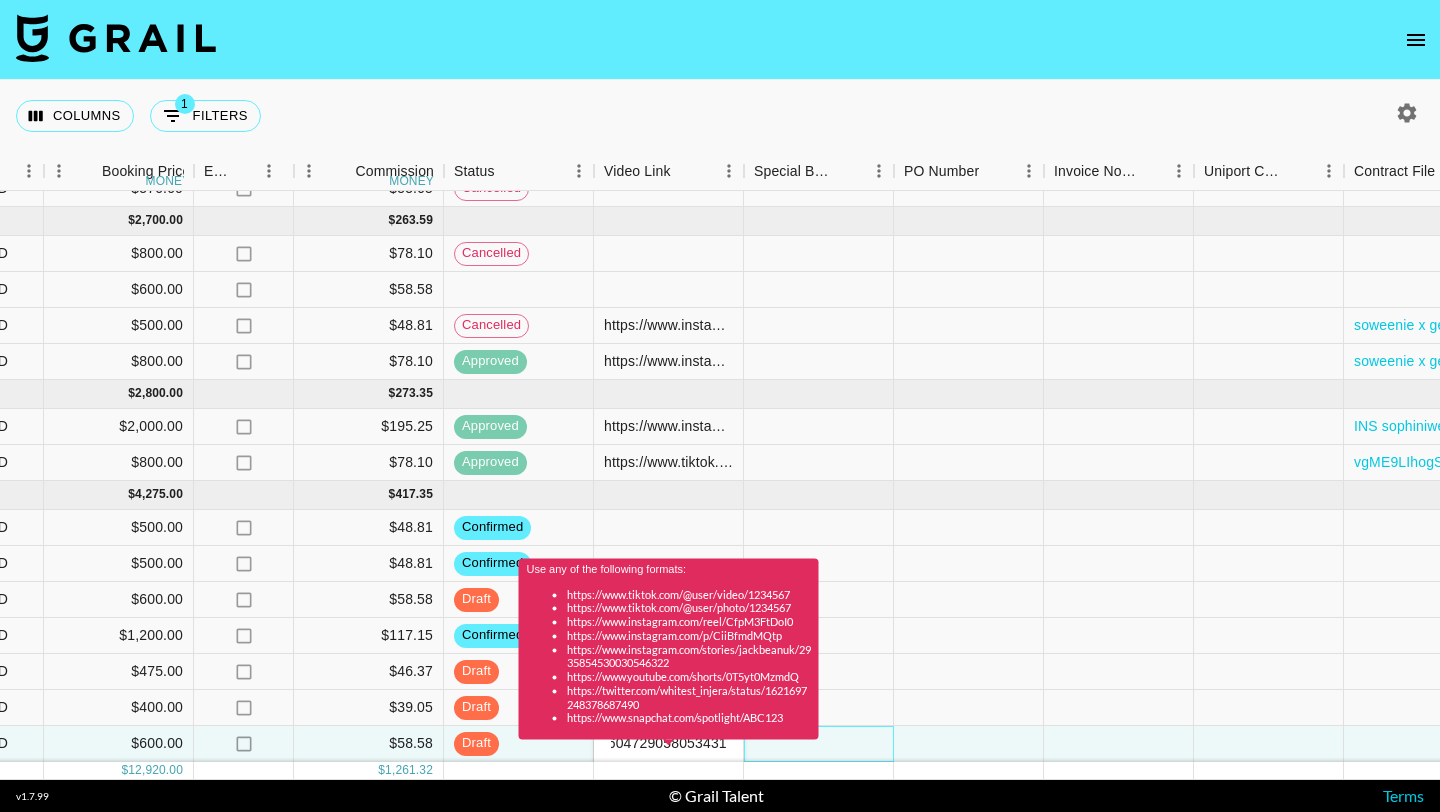 click at bounding box center (819, 744) 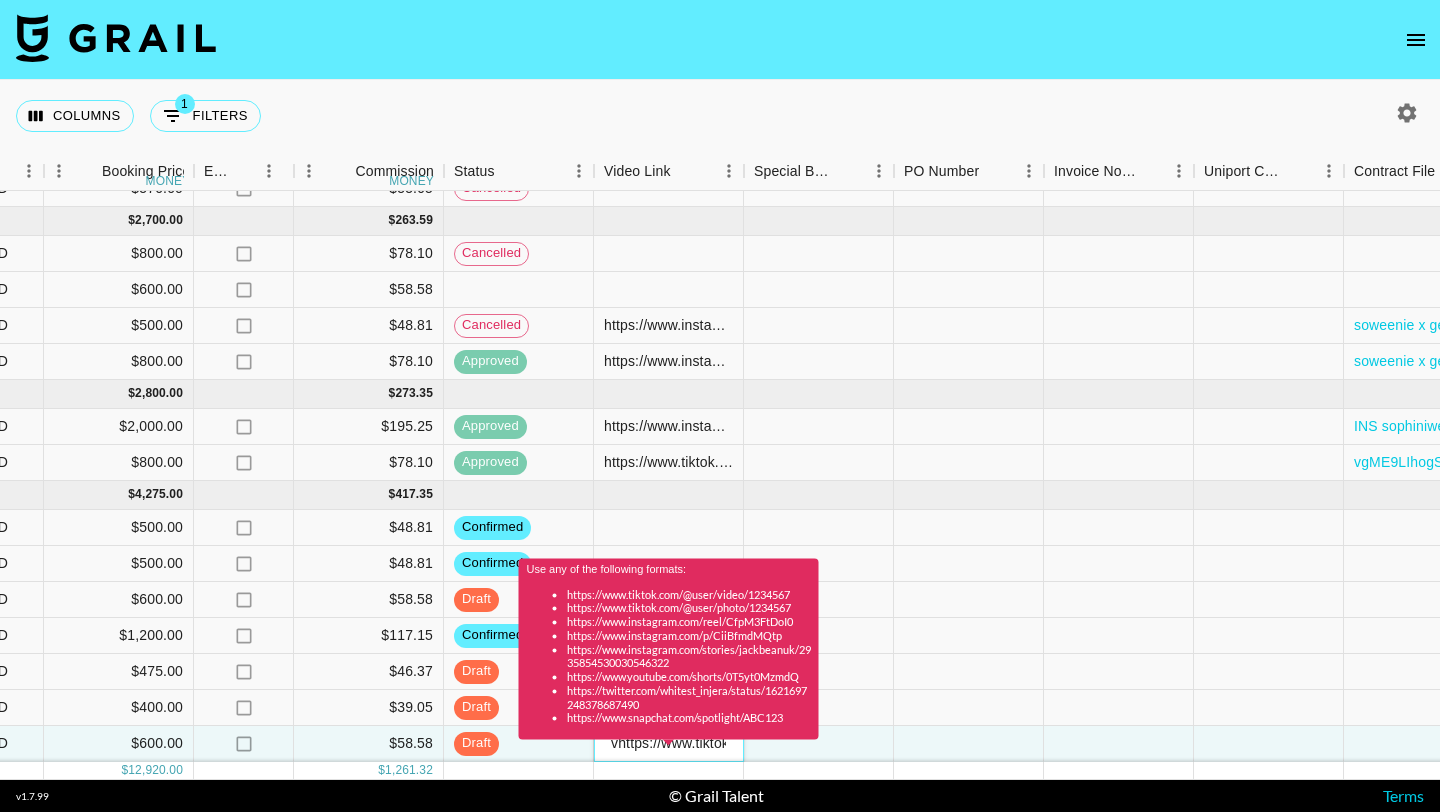 click on "Use any of the following formats: https://www.tiktok.com/@user/video/1234567 https://www.tiktok.com/@user/photo/1234567 https://www.instagram.com/reel/CfpM3FtDoI0 https://www.instagram.com/p/CiiBfmdMQtp https://www.instagram.com/stories/jackbeanuk/2935854530030546322 https://www.youtube.com/shorts/0T5yt0MzmdQ https://twitter.com/whitest_injera/status/1621697248378687490 https://www.snapchat.com/spotlight/ABC123" at bounding box center [669, 648] 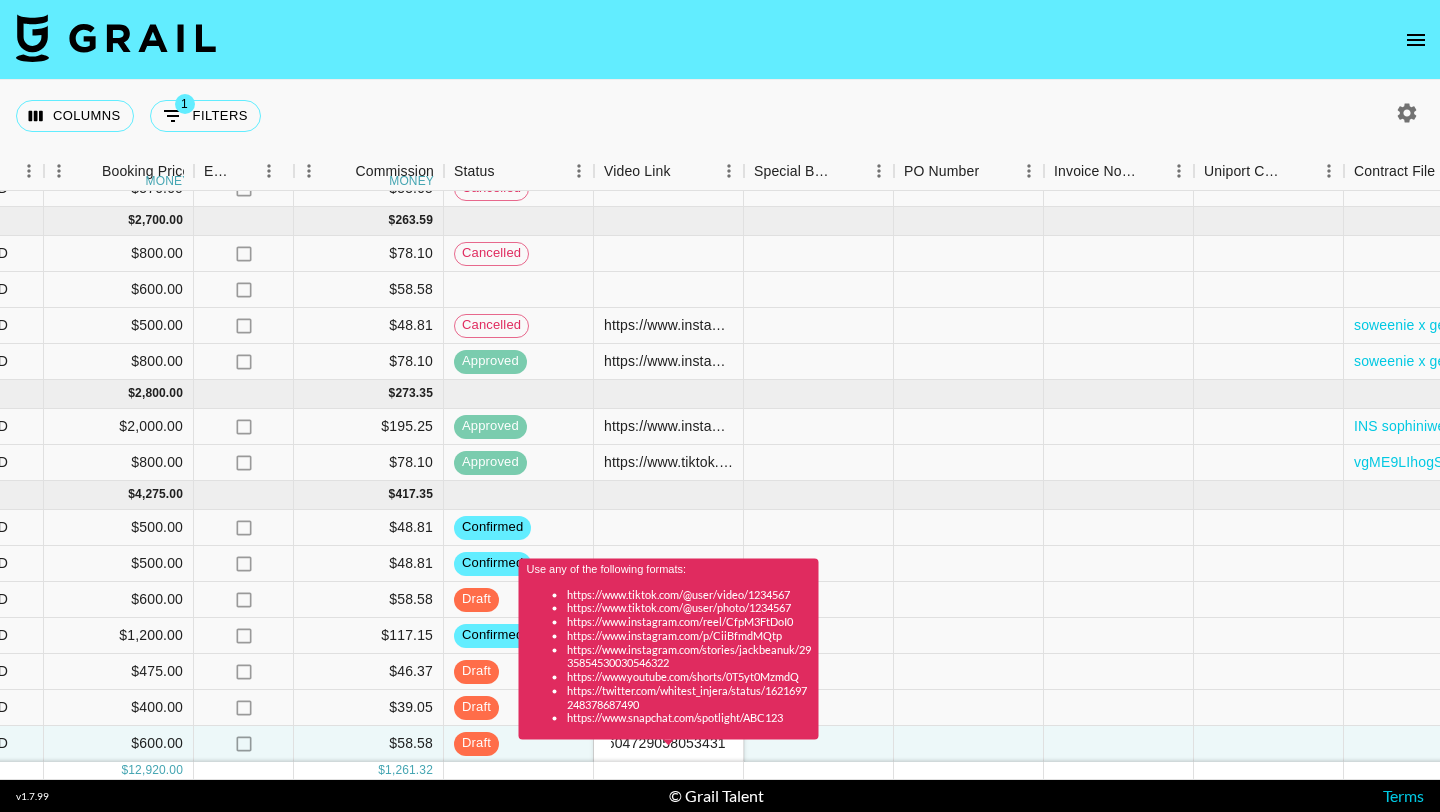 scroll, scrollTop: 0, scrollLeft: 0, axis: both 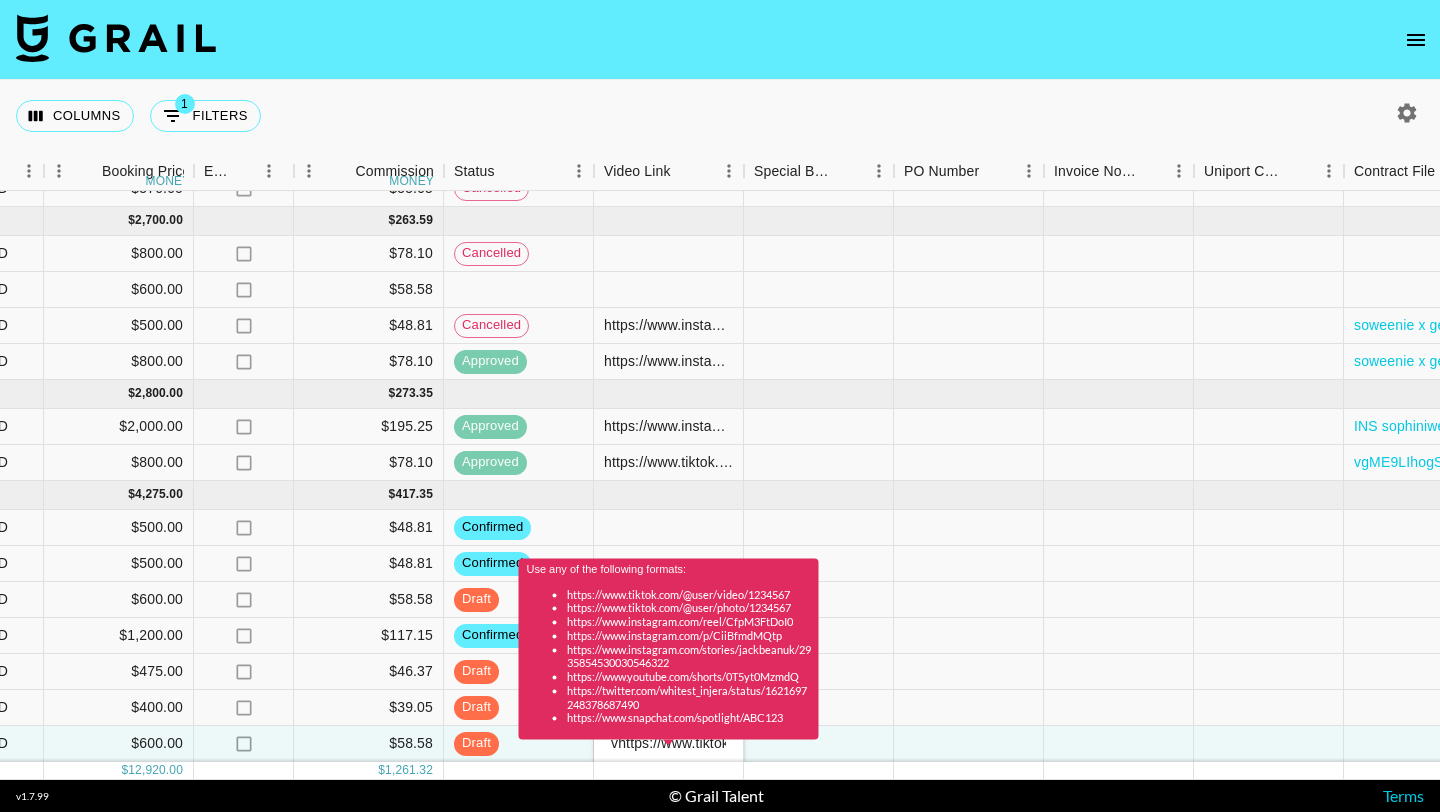 click on "Use any of the following formats: https://www.tiktok.com/@user/video/1234567 https://www.tiktok.com/@user/photo/1234567 https://www.instagram.com/reel/CfpM3FtDoI0 https://www.instagram.com/p/CiiBfmdMQtp https://www.instagram.com/stories/jackbeanuk/2935854530030546322 https://www.youtube.com/shorts/0T5yt0MzmdQ https://twitter.com/whitest_injera/status/1621697248378687490 https://www.snapchat.com/spotlight/ABC123" at bounding box center (669, 655) 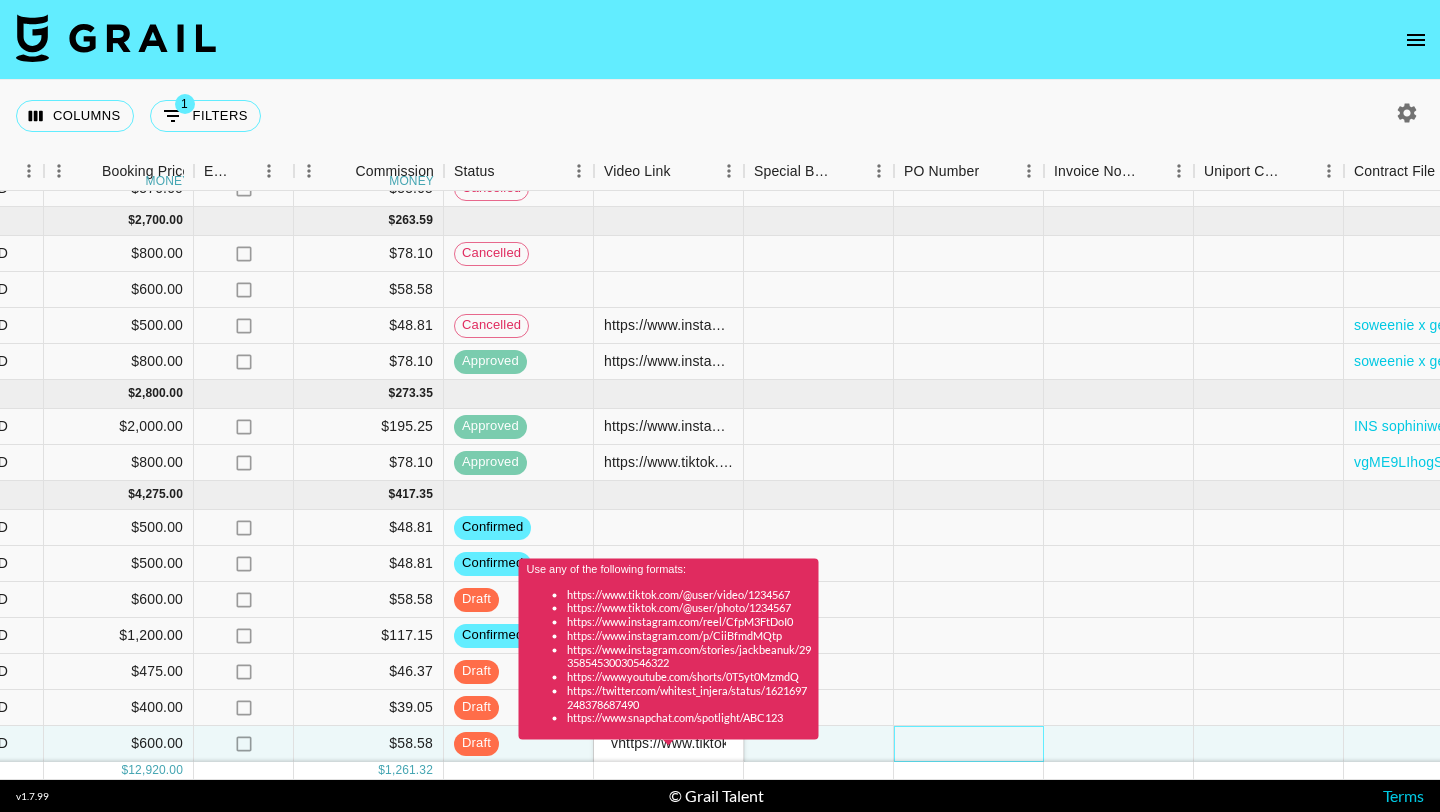 click at bounding box center (969, 744) 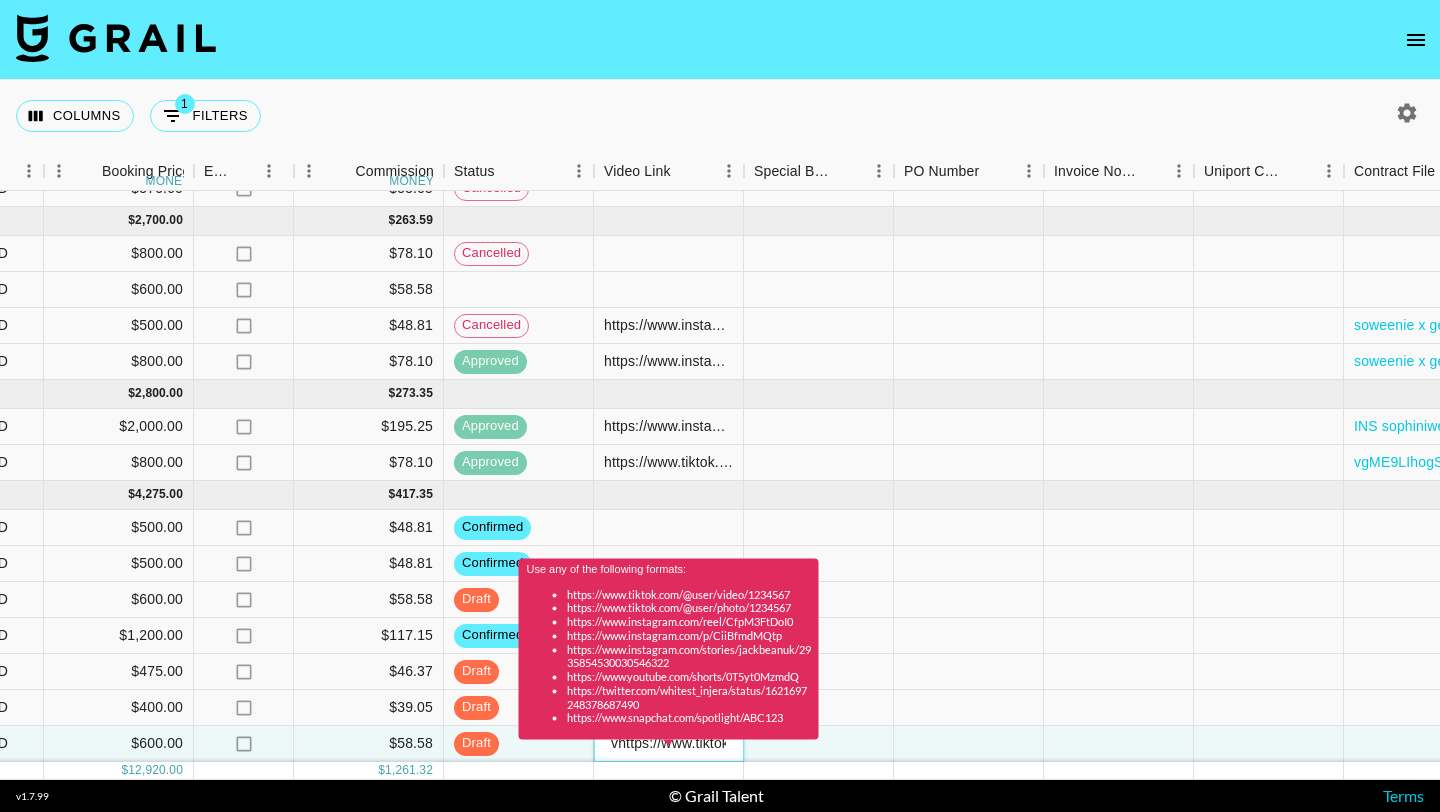 click on "https://www.instagram.com/p/CiiBfmdMQtp" at bounding box center [689, 635] 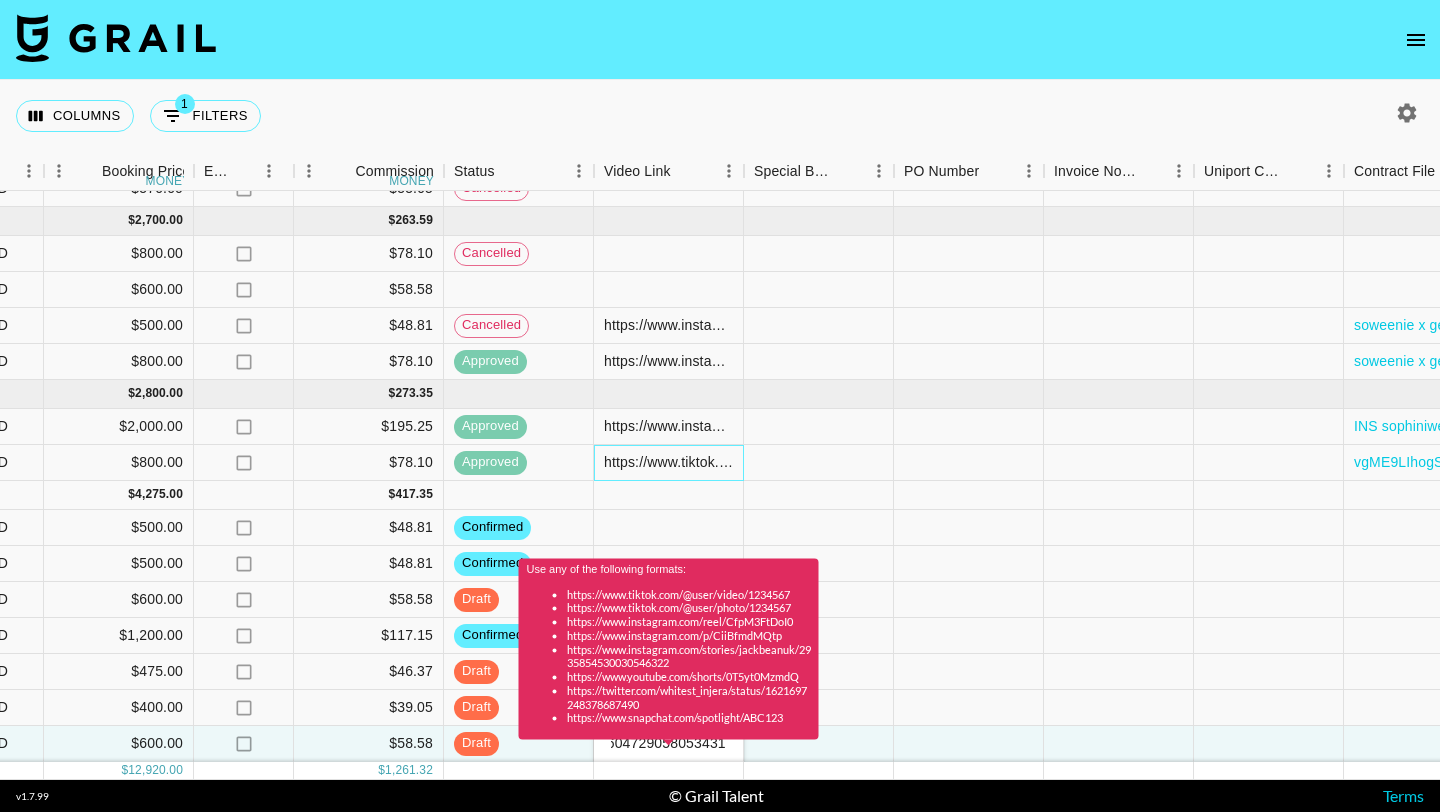 click on "https://www.tiktok.com/@soweenie/video/7530347642891586830?_t=ZT-8yH4V9McRSA&_r=1" at bounding box center [669, 463] 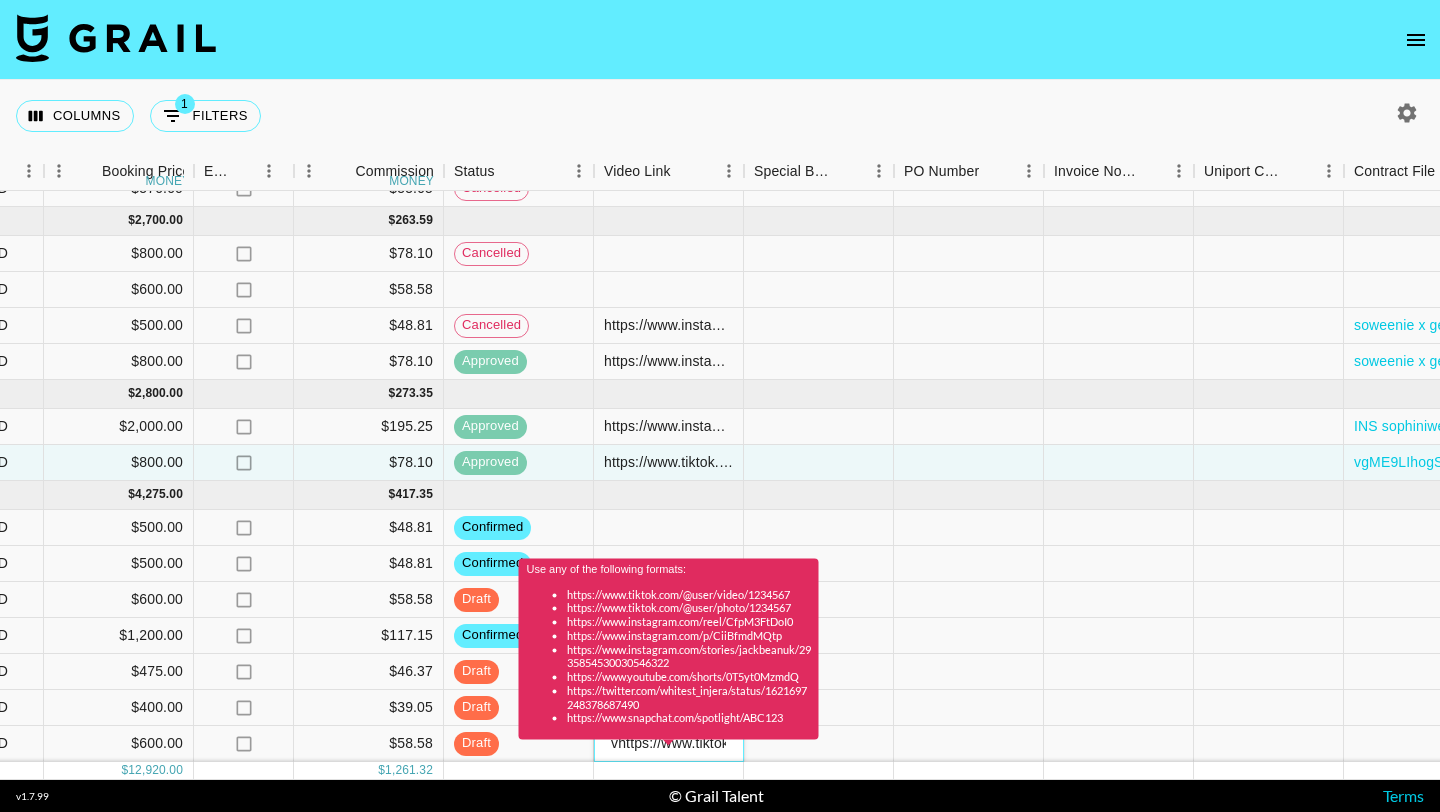 click on "Use any of the following formats: https://www.tiktok.com/@user/video/1234567 https://www.tiktok.com/@user/photo/1234567 https://www.instagram.com/reel/CfpM3FtDoI0 https://www.instagram.com/p/CiiBfmdMQtp https://www.instagram.com/stories/jackbeanuk/2935854530030546322 https://www.youtube.com/shorts/0T5yt0MzmdQ https://twitter.com/whitest_injera/status/1621697248378687490 https://www.snapchat.com/spotlight/ABC123" at bounding box center [669, 655] 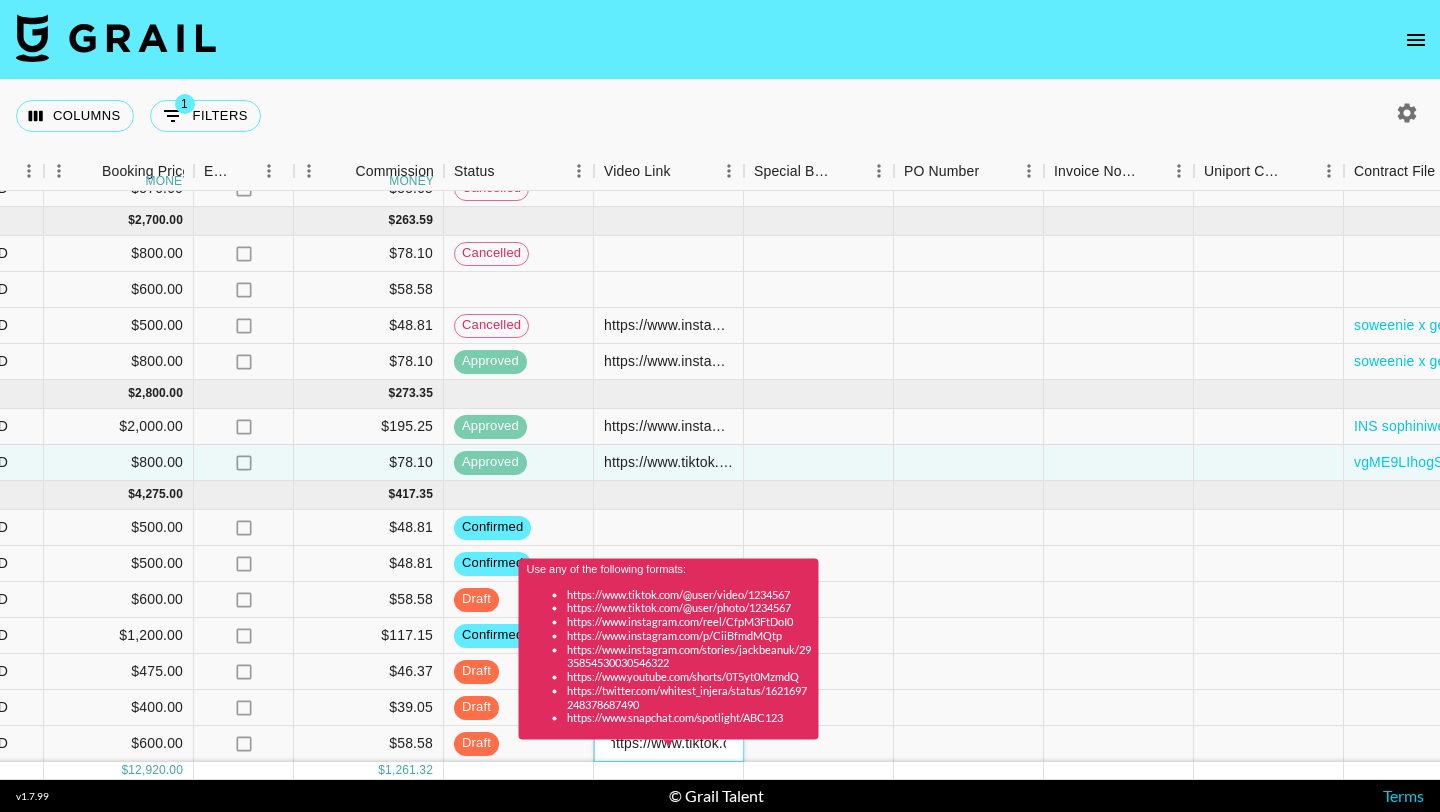 scroll, scrollTop: 0, scrollLeft: 0, axis: both 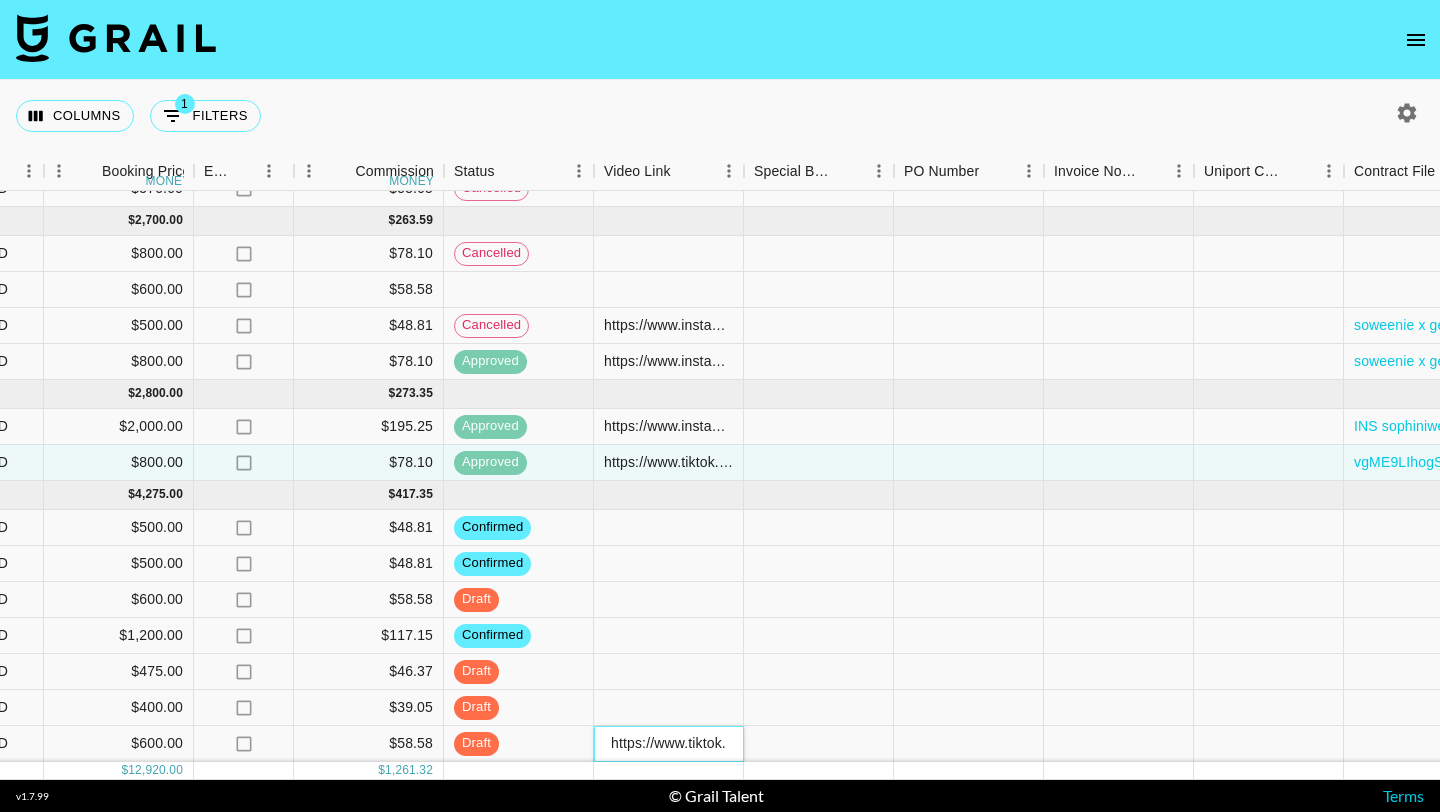 type on "https://www.tiktok.com/@soweenie/video/7535604729058053431" 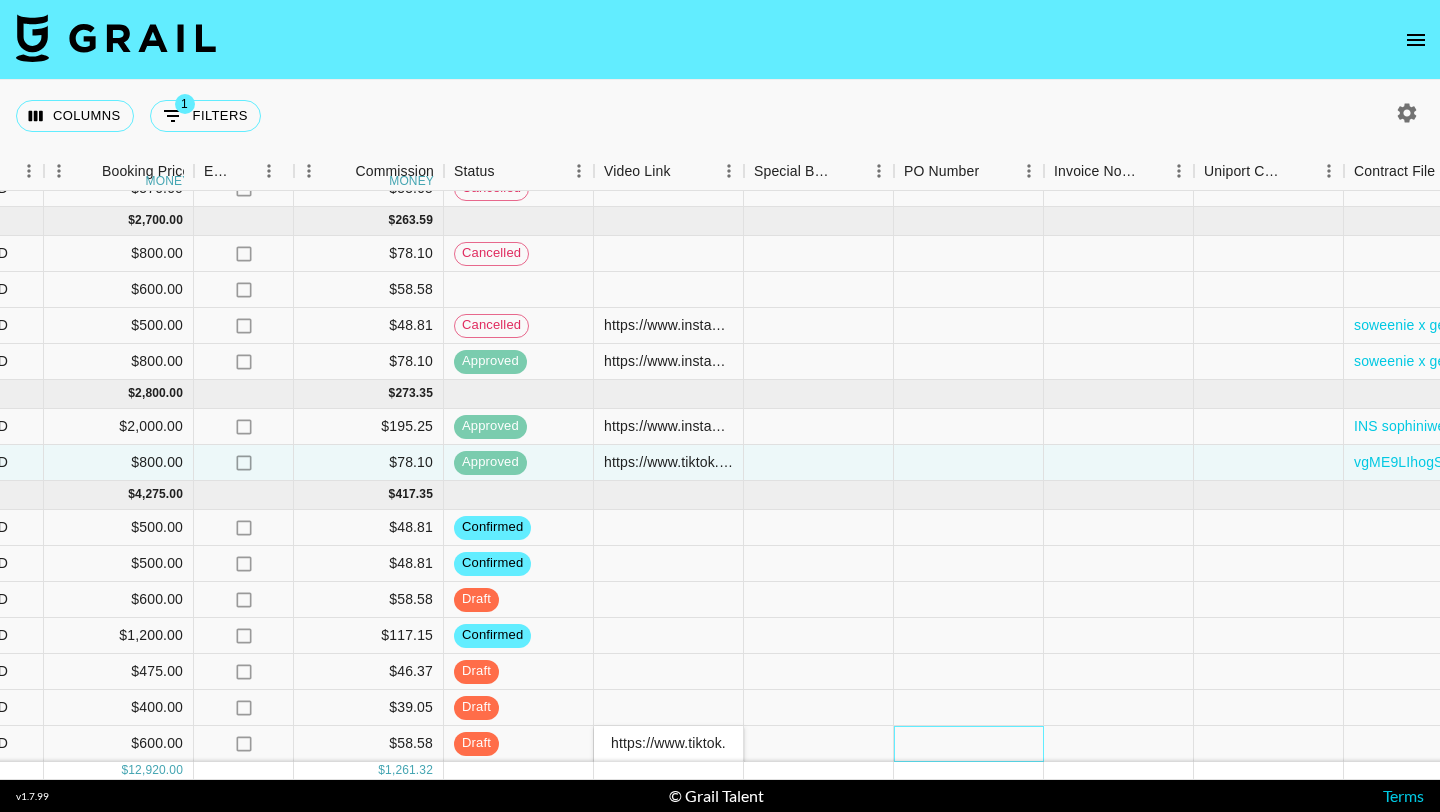 click at bounding box center [969, 744] 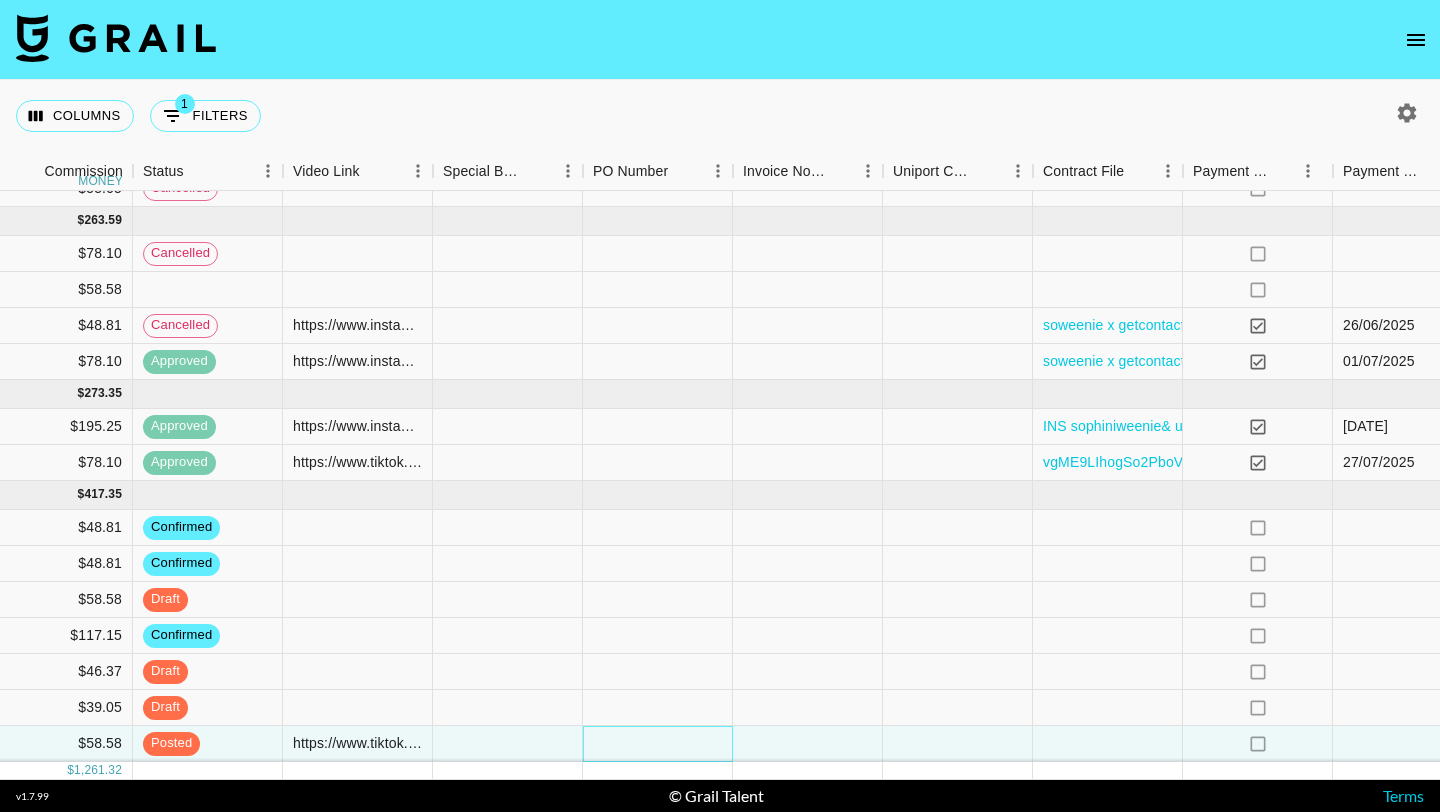 scroll, scrollTop: 229, scrollLeft: 1880, axis: both 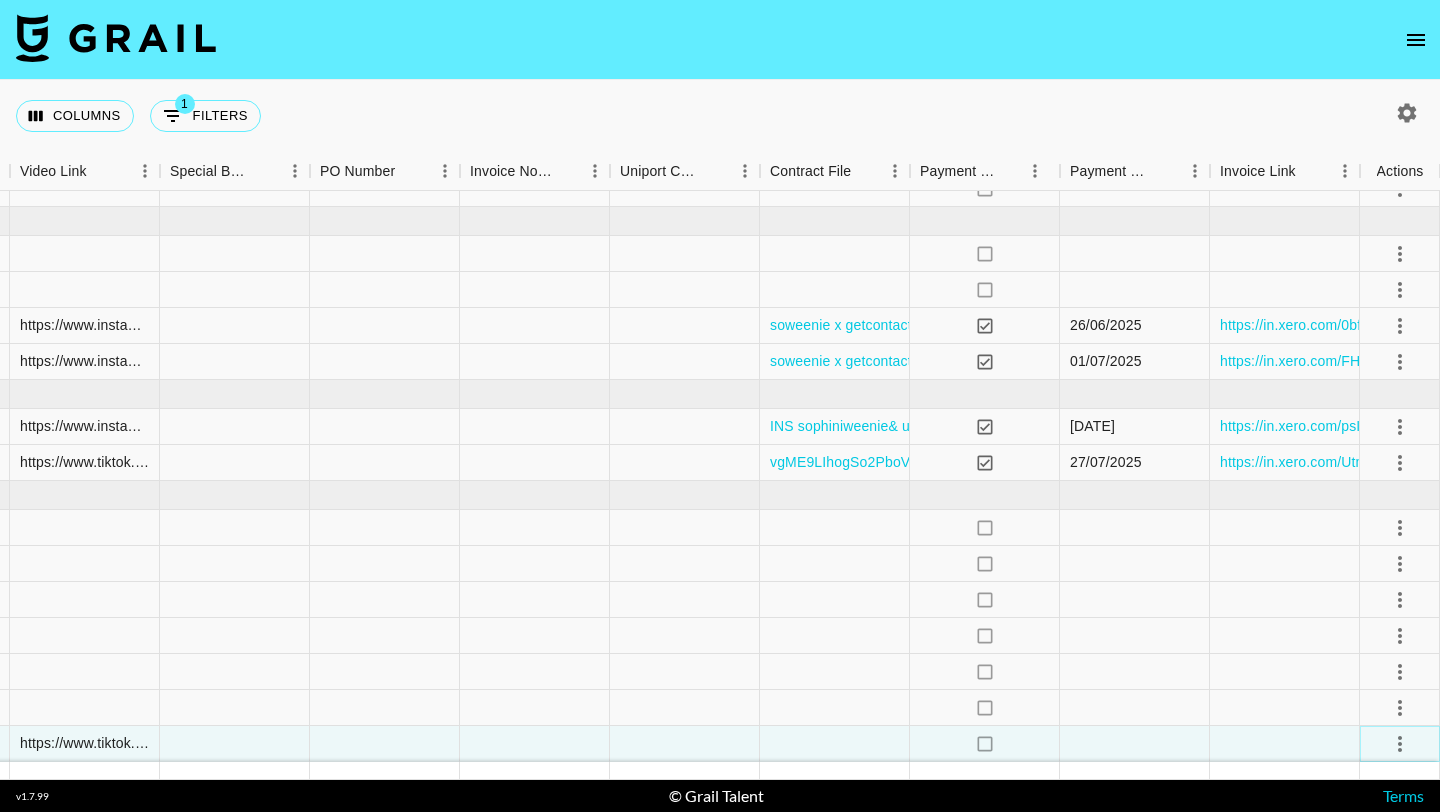 click 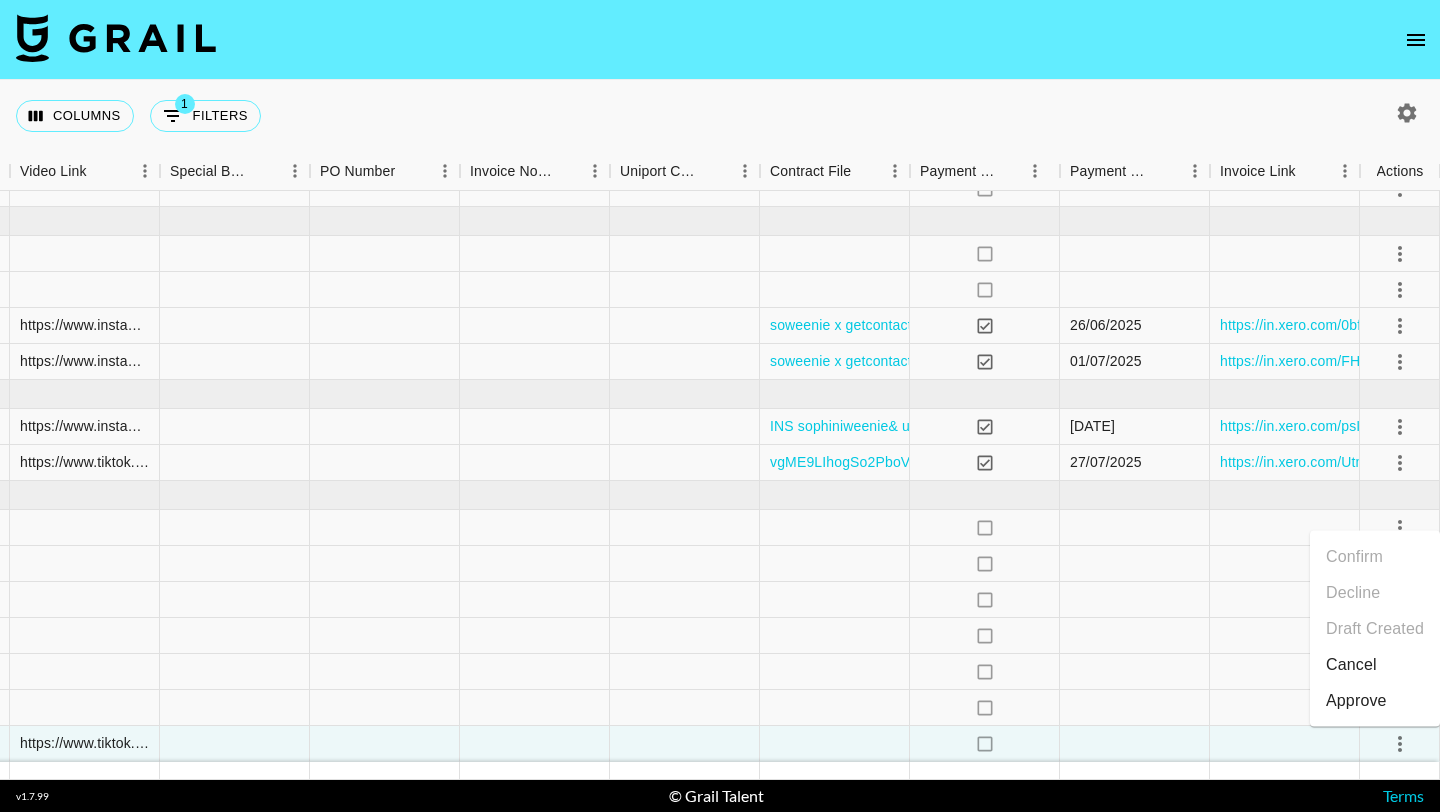 click on "Approve" at bounding box center (1356, 701) 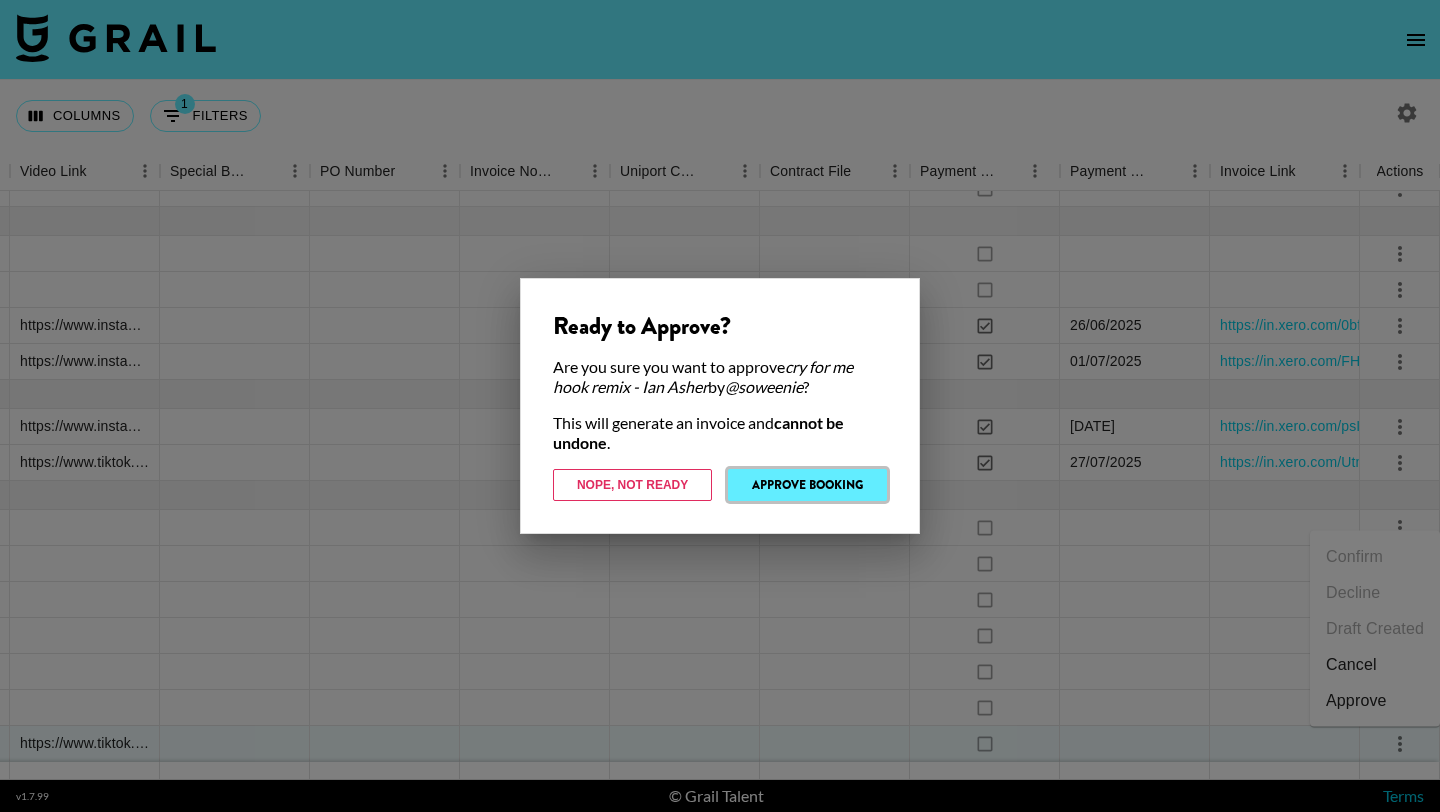 click on "Approve Booking" at bounding box center (807, 485) 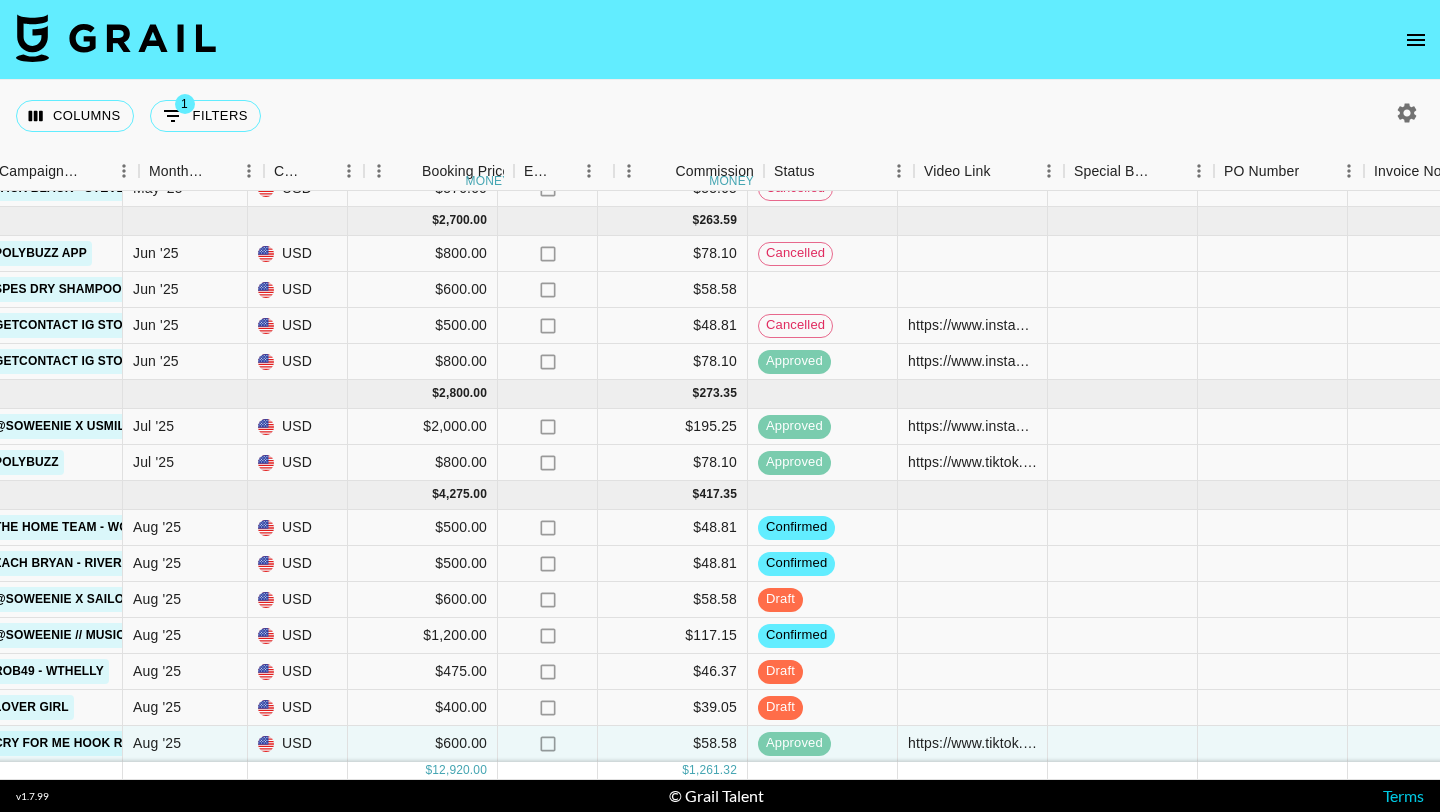 scroll, scrollTop: 229, scrollLeft: 1036, axis: both 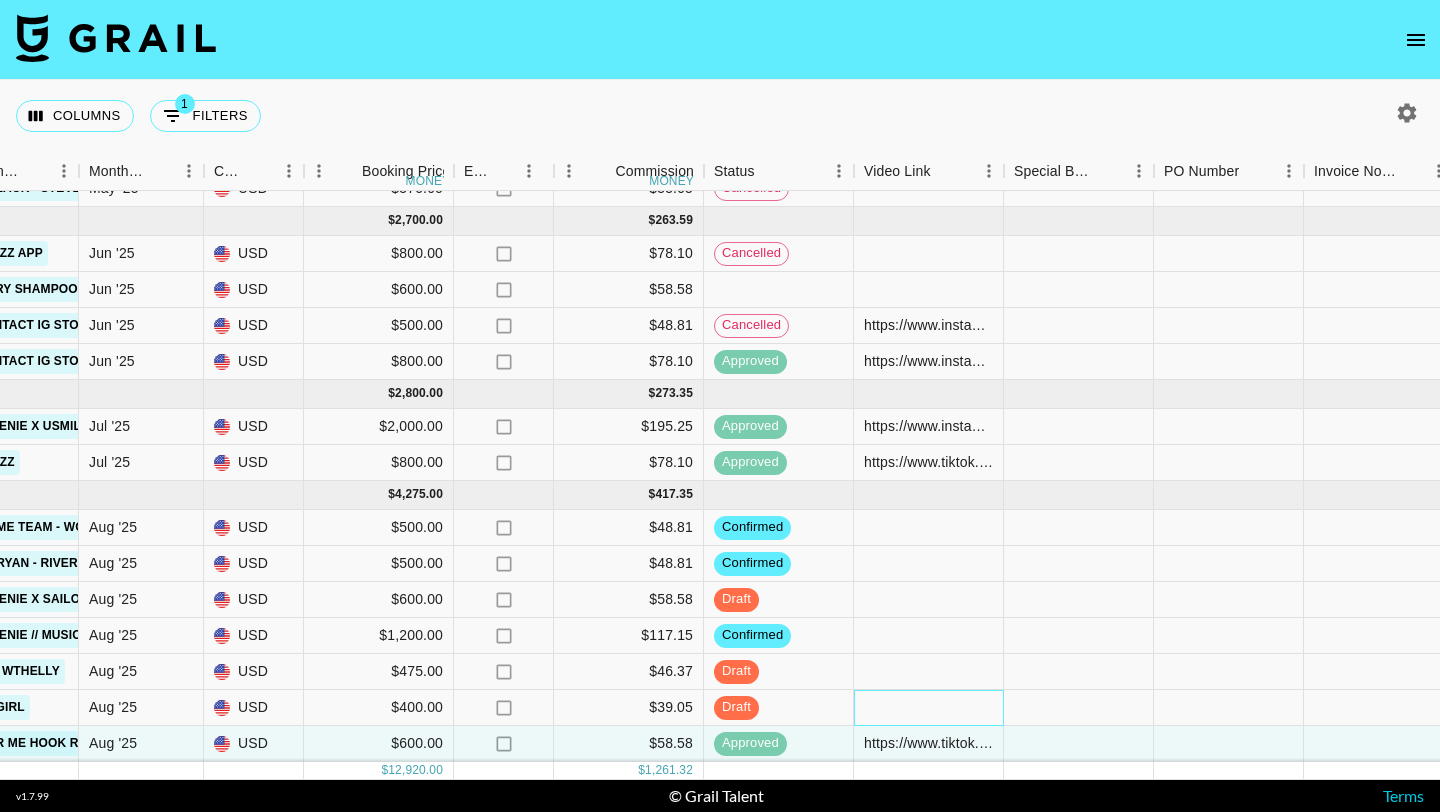 click at bounding box center (929, 708) 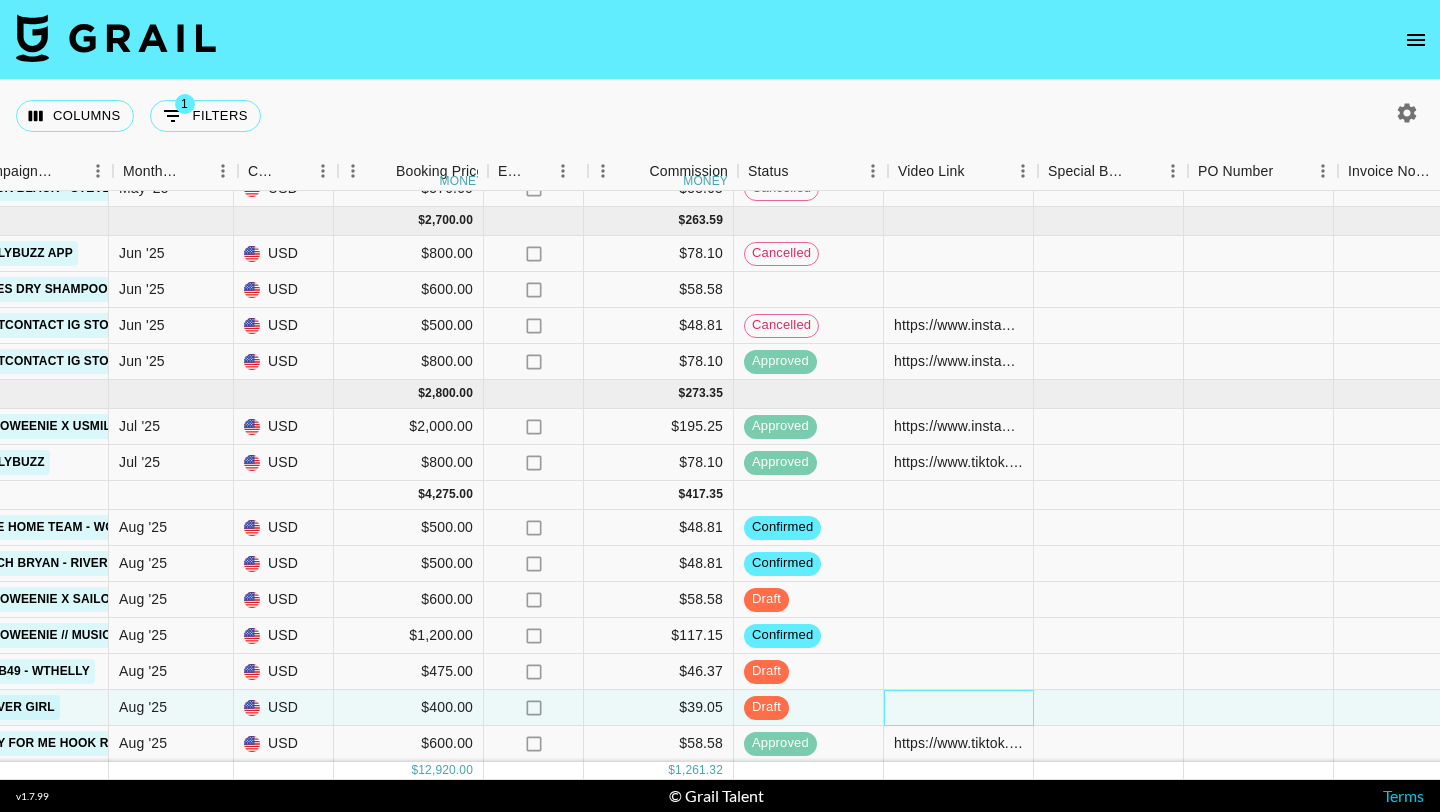 scroll, scrollTop: 229, scrollLeft: 1003, axis: both 